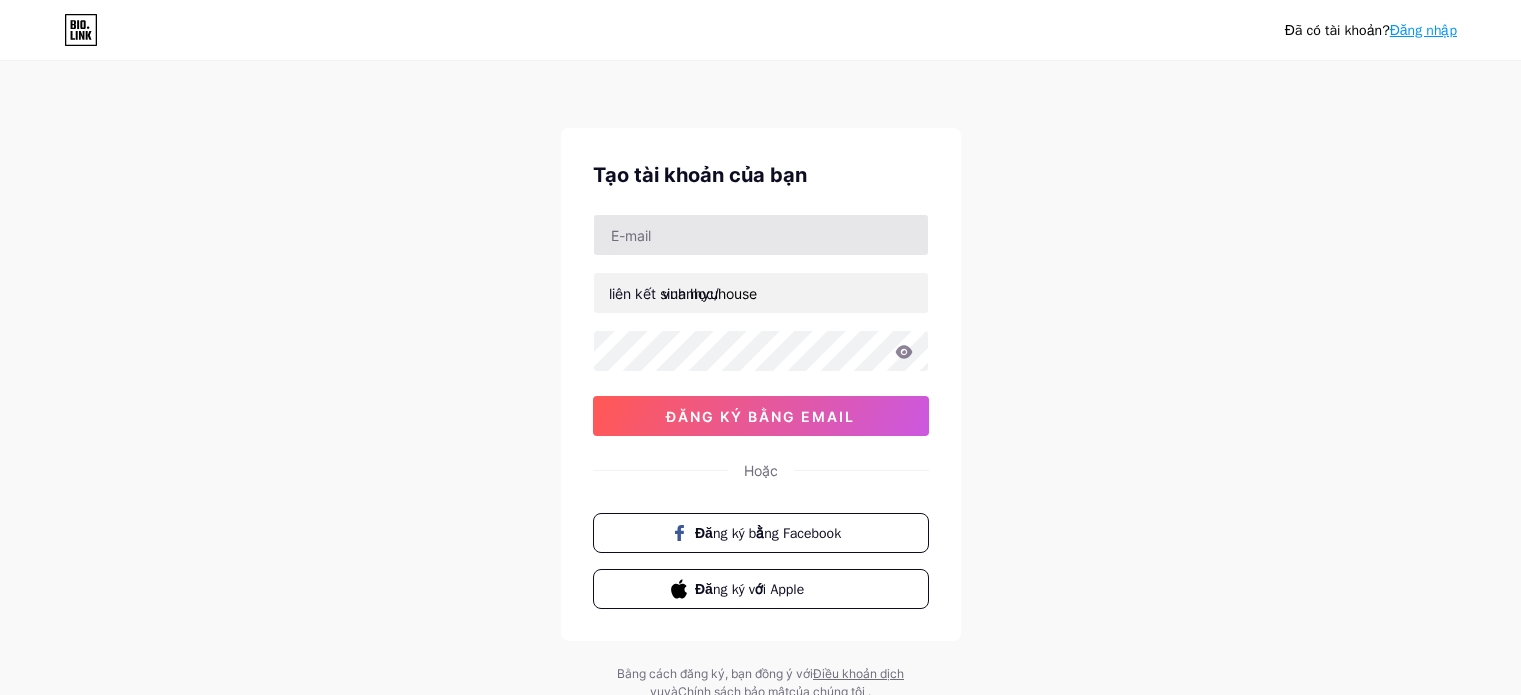 scroll, scrollTop: 0, scrollLeft: 0, axis: both 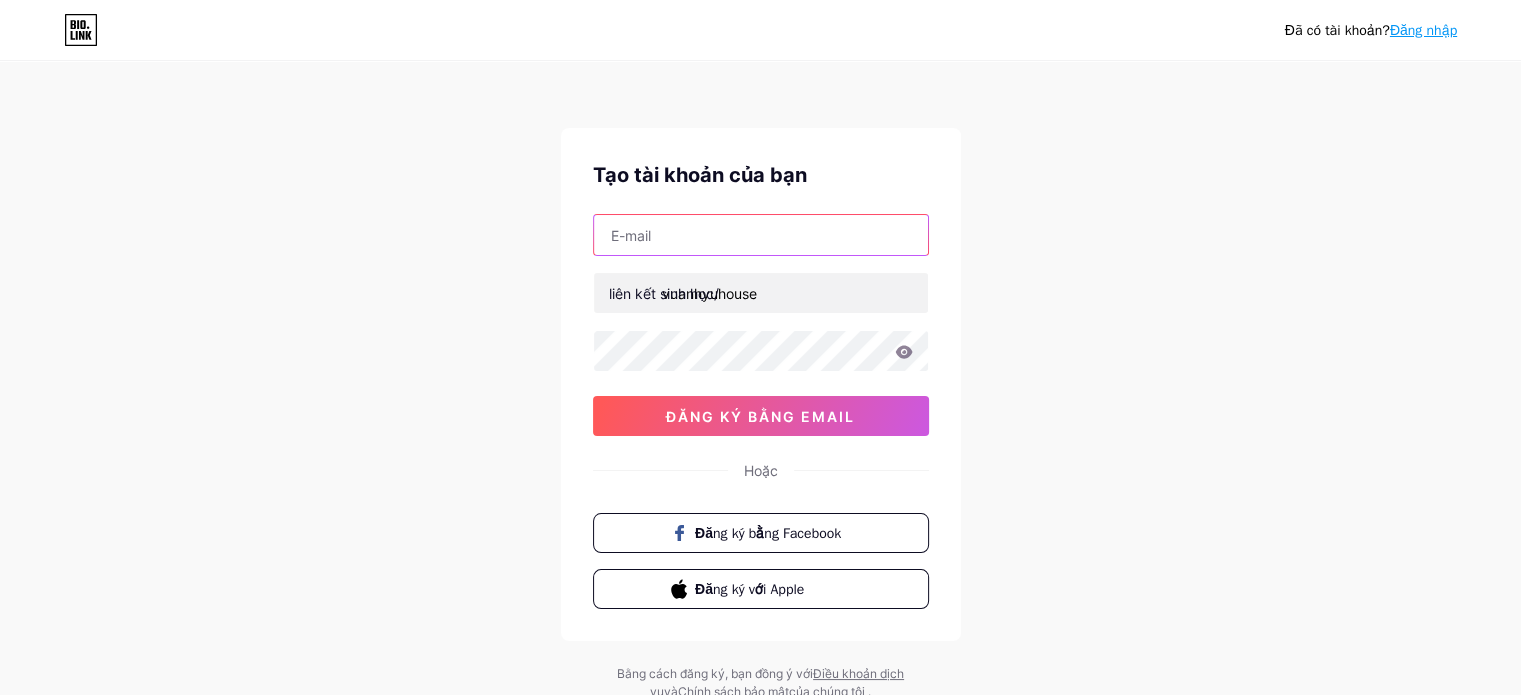 click at bounding box center (761, 235) 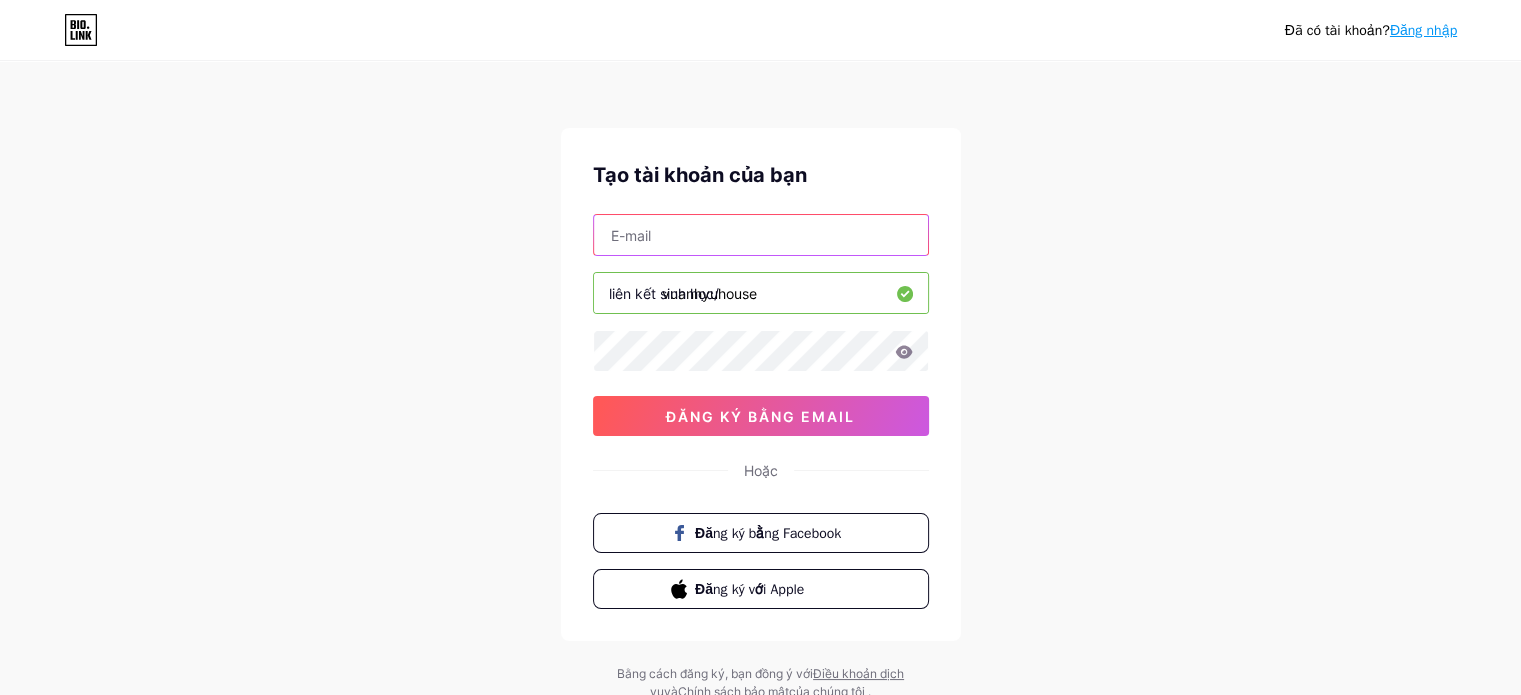 type on "[EMAIL_ADDRESS][DOMAIN_NAME]" 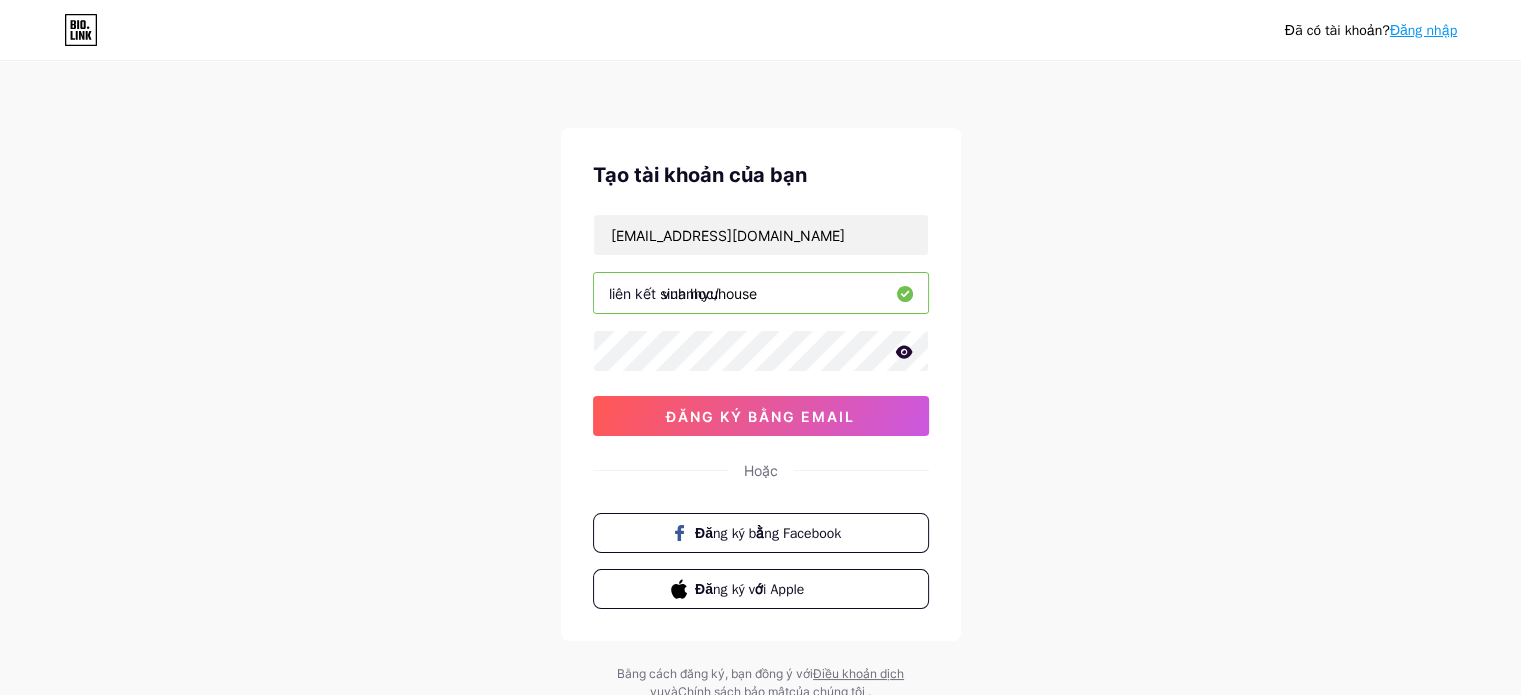click 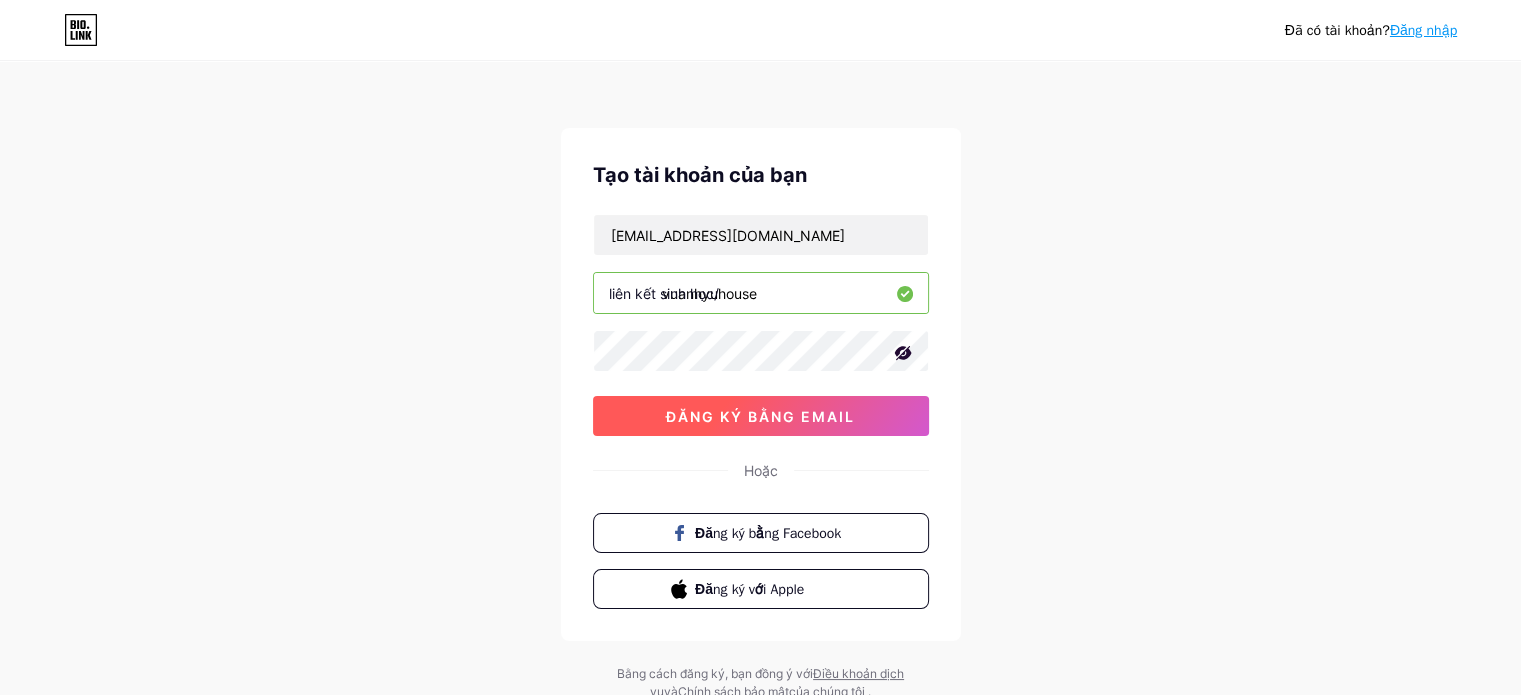 click on "đăng ký bằng email" at bounding box center (760, 416) 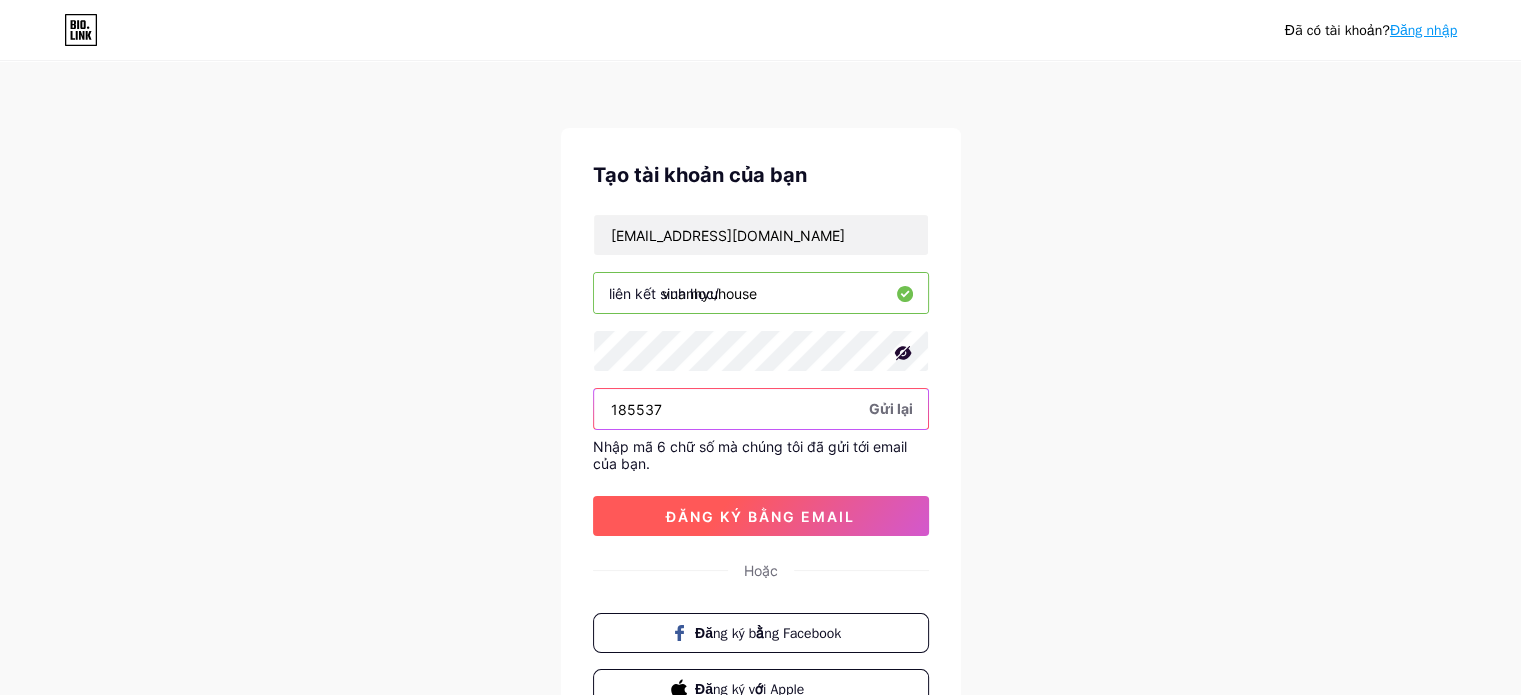 type on "185537" 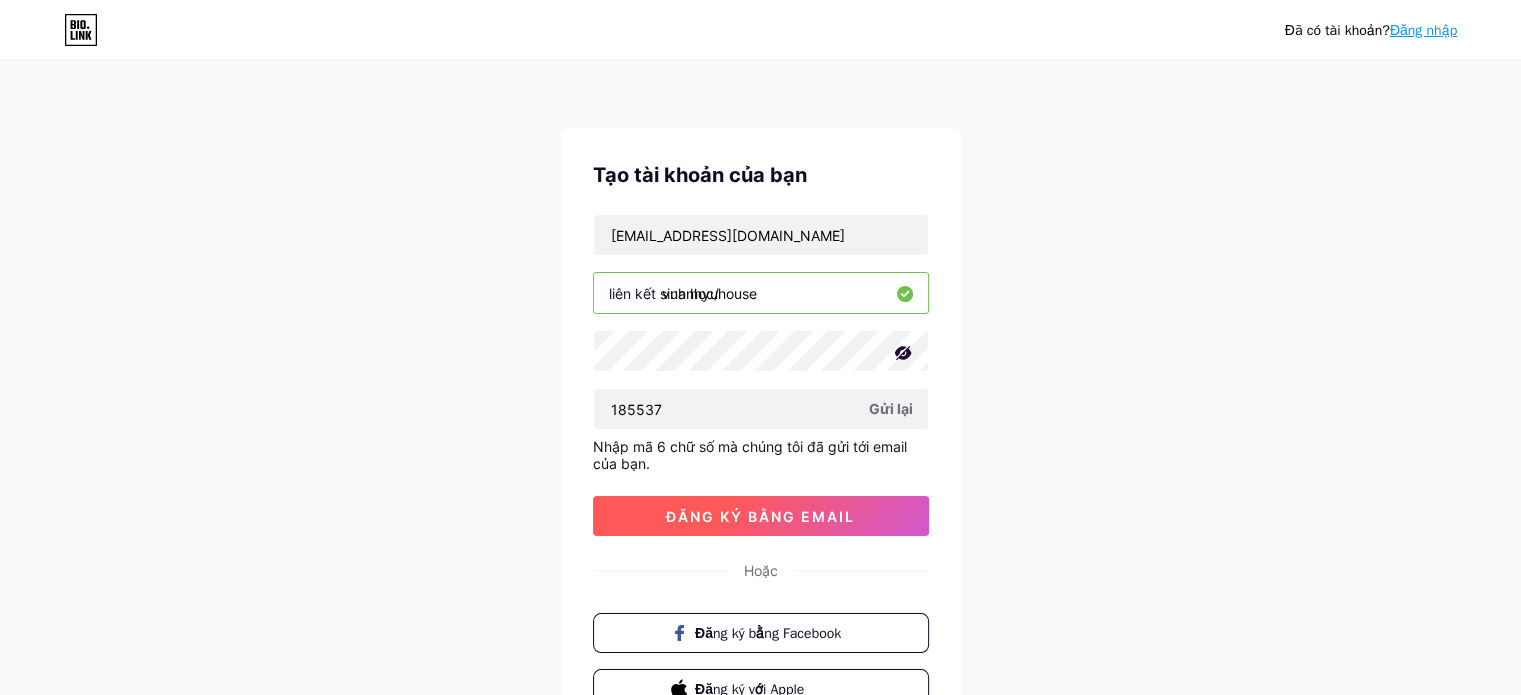 click on "đăng ký bằng email" at bounding box center (760, 516) 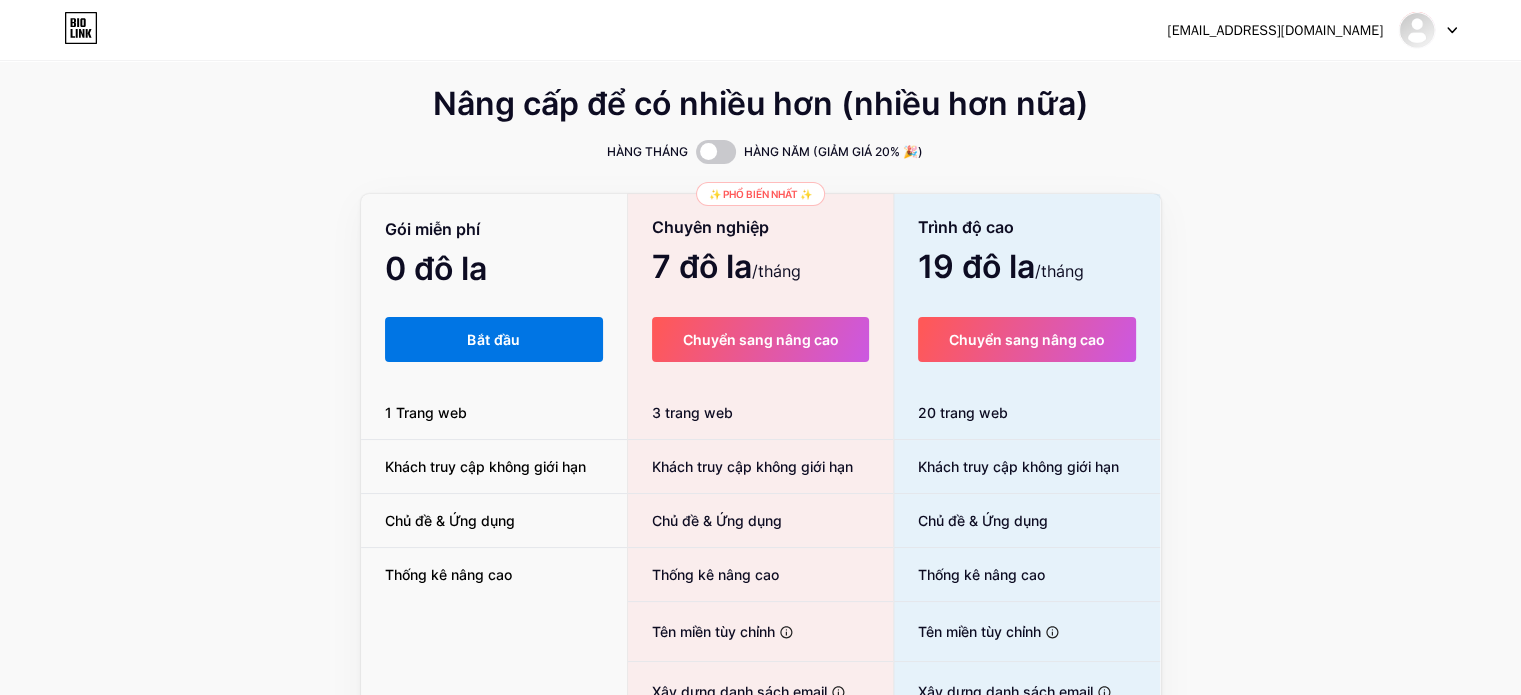 click on "Bắt đầu" at bounding box center [494, 339] 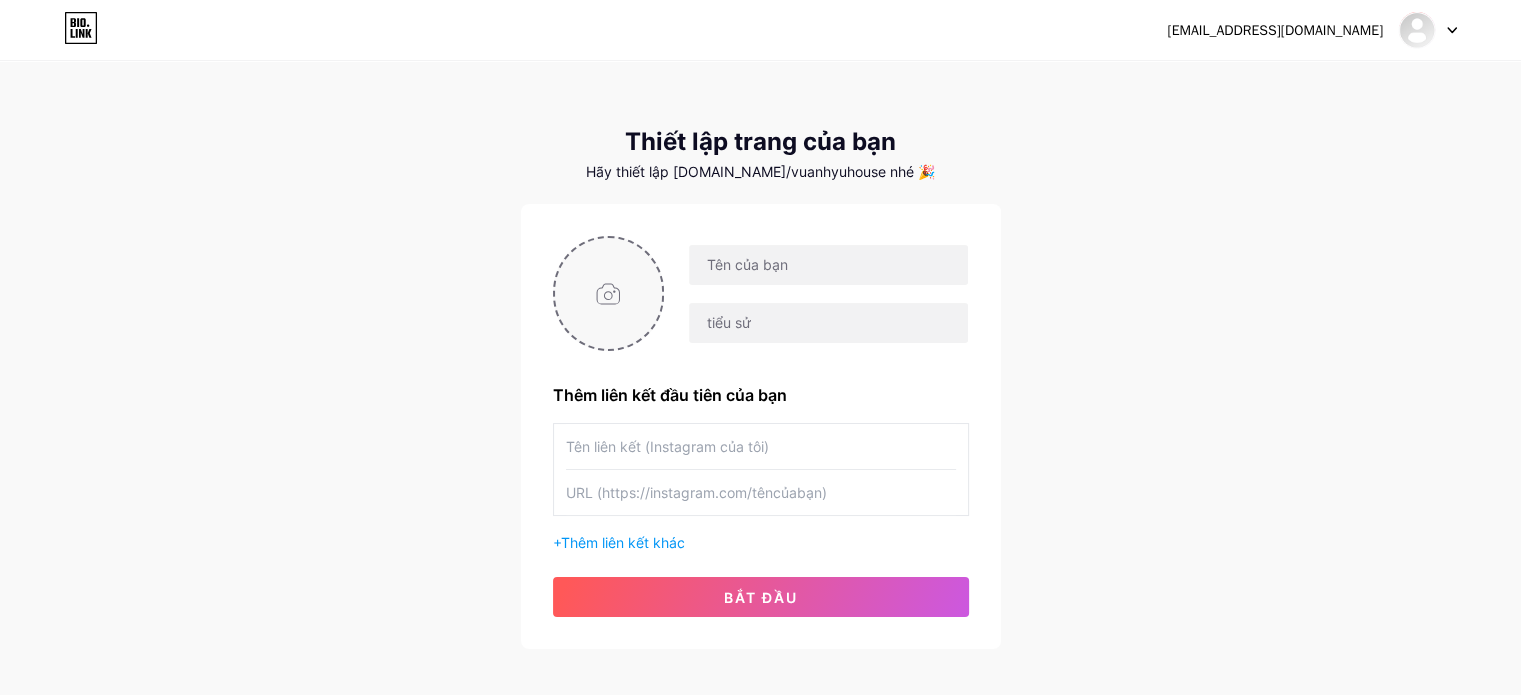 click at bounding box center [609, 293] 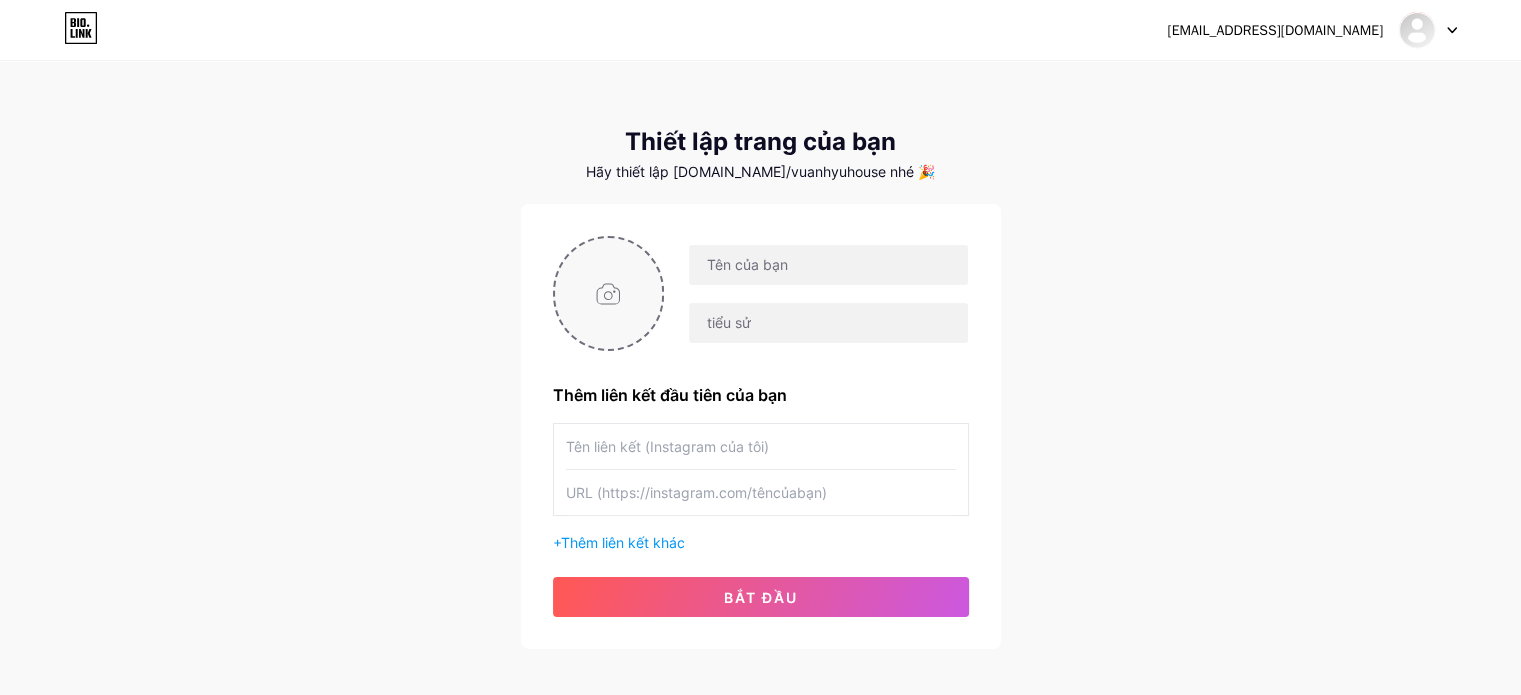 click at bounding box center [609, 293] 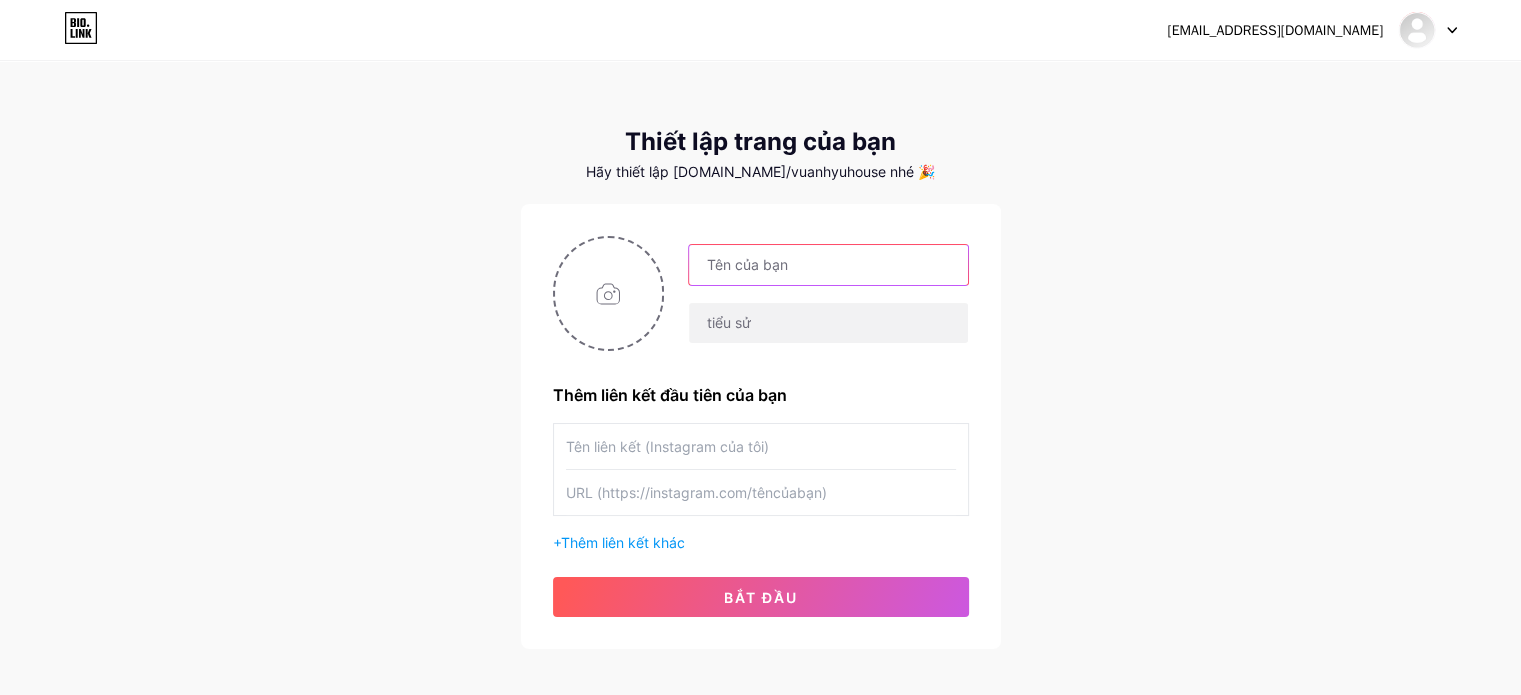 click at bounding box center (828, 265) 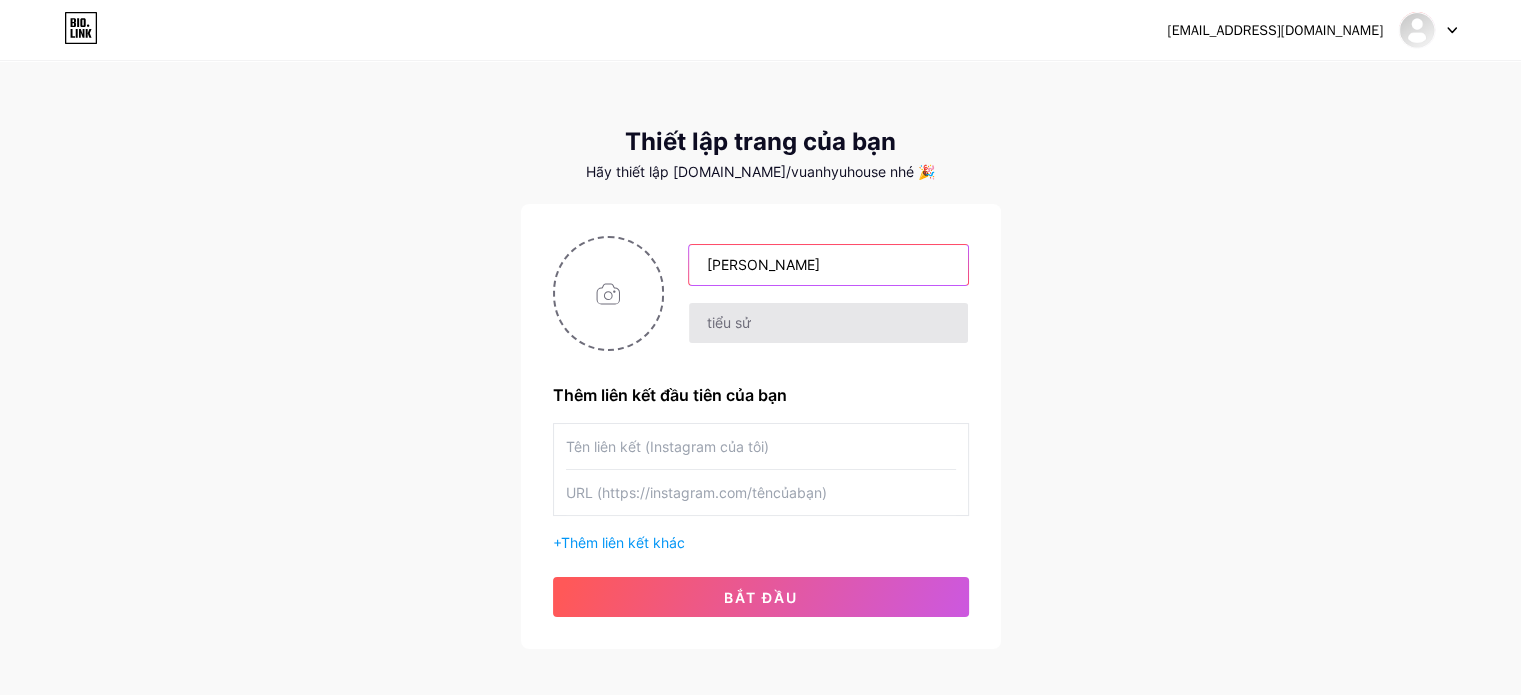 type on "[PERSON_NAME]" 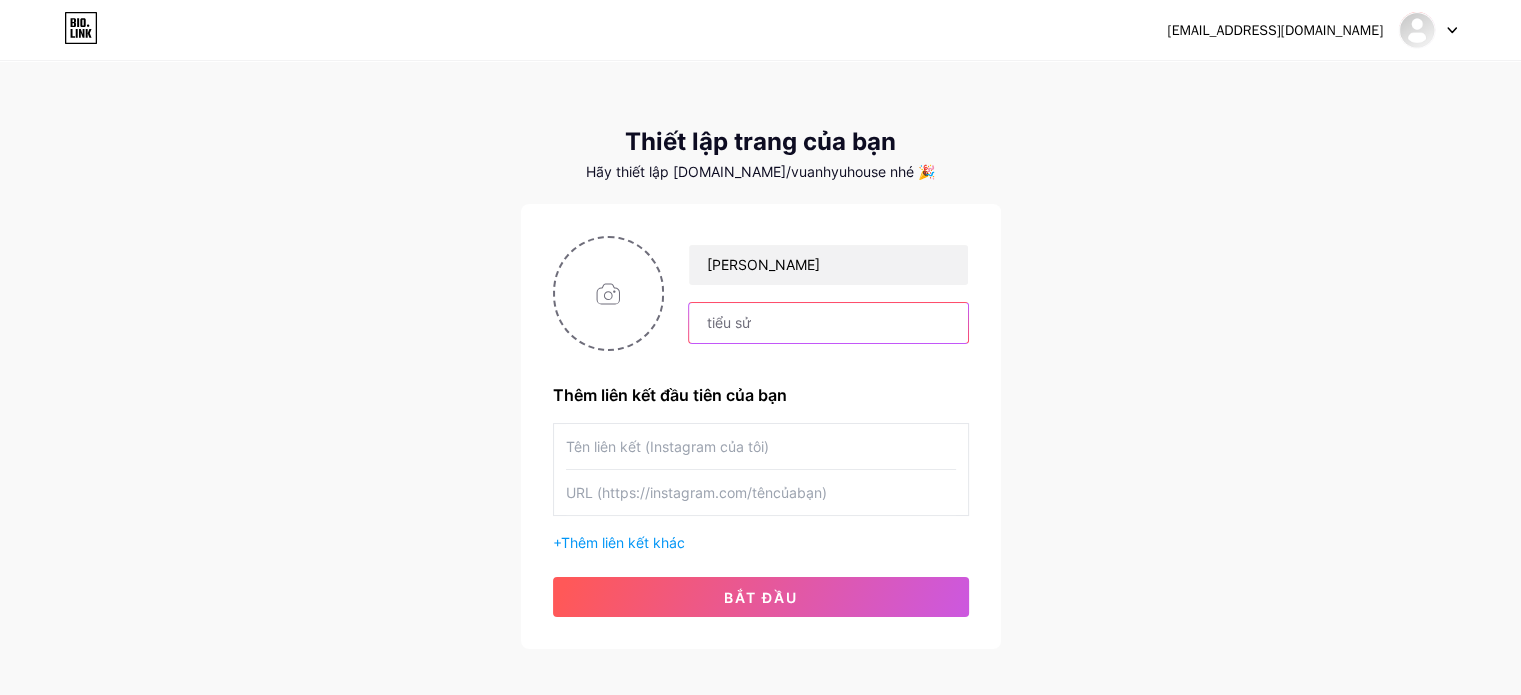 click at bounding box center (828, 323) 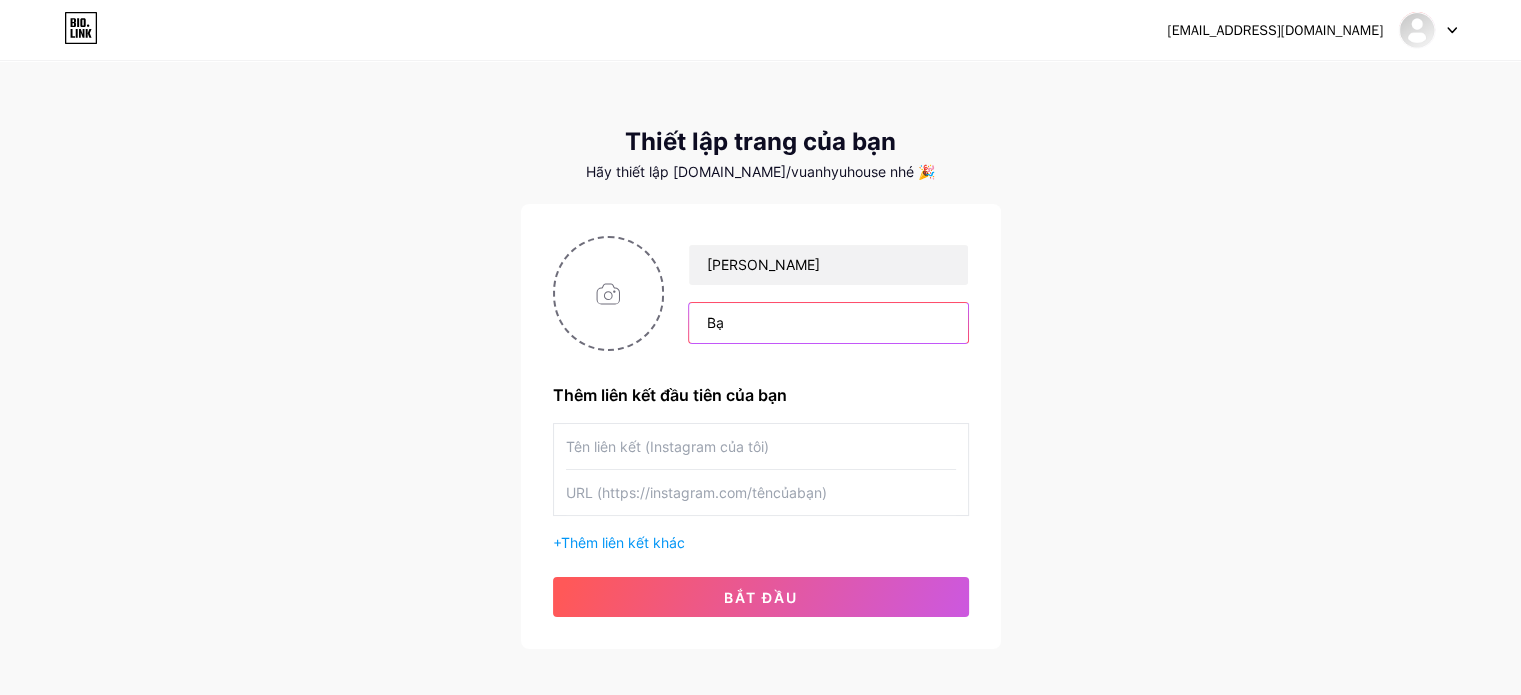 type on "B" 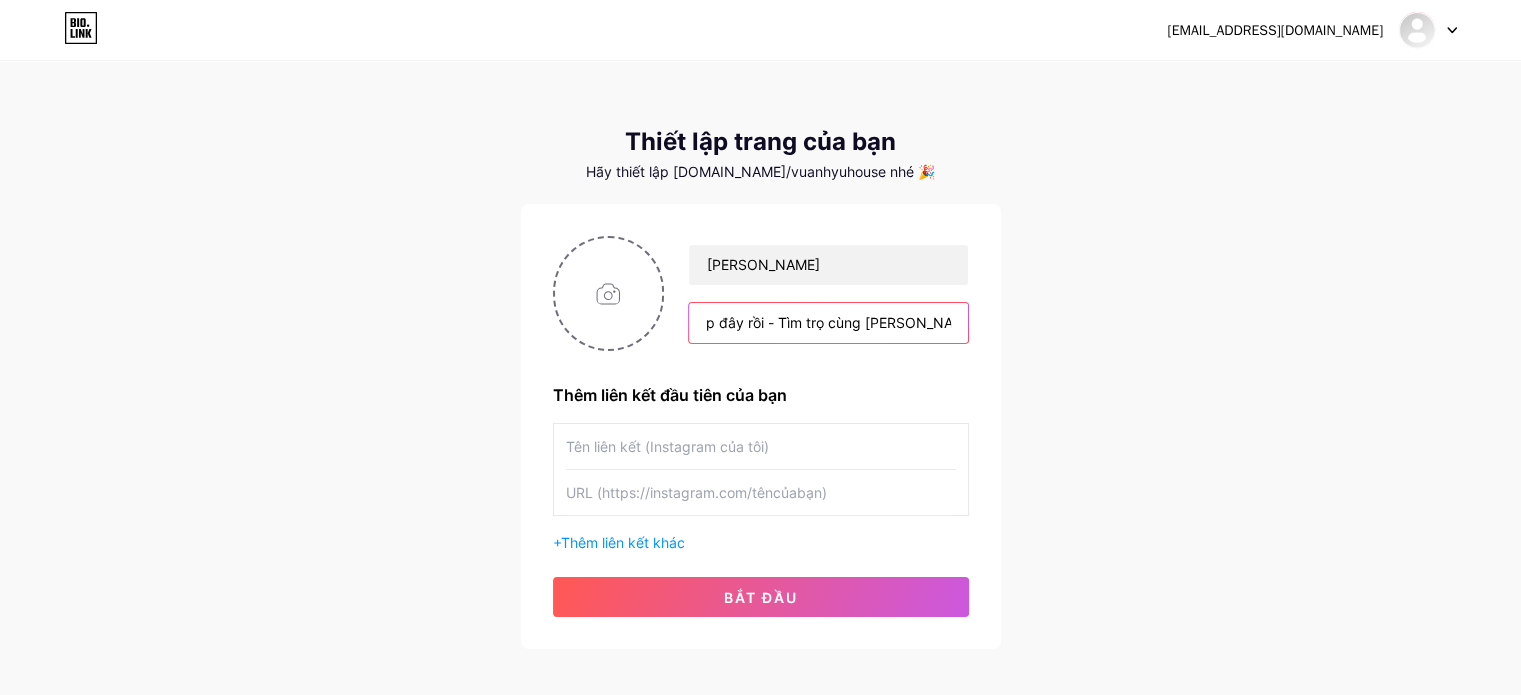scroll, scrollTop: 0, scrollLeft: 68, axis: horizontal 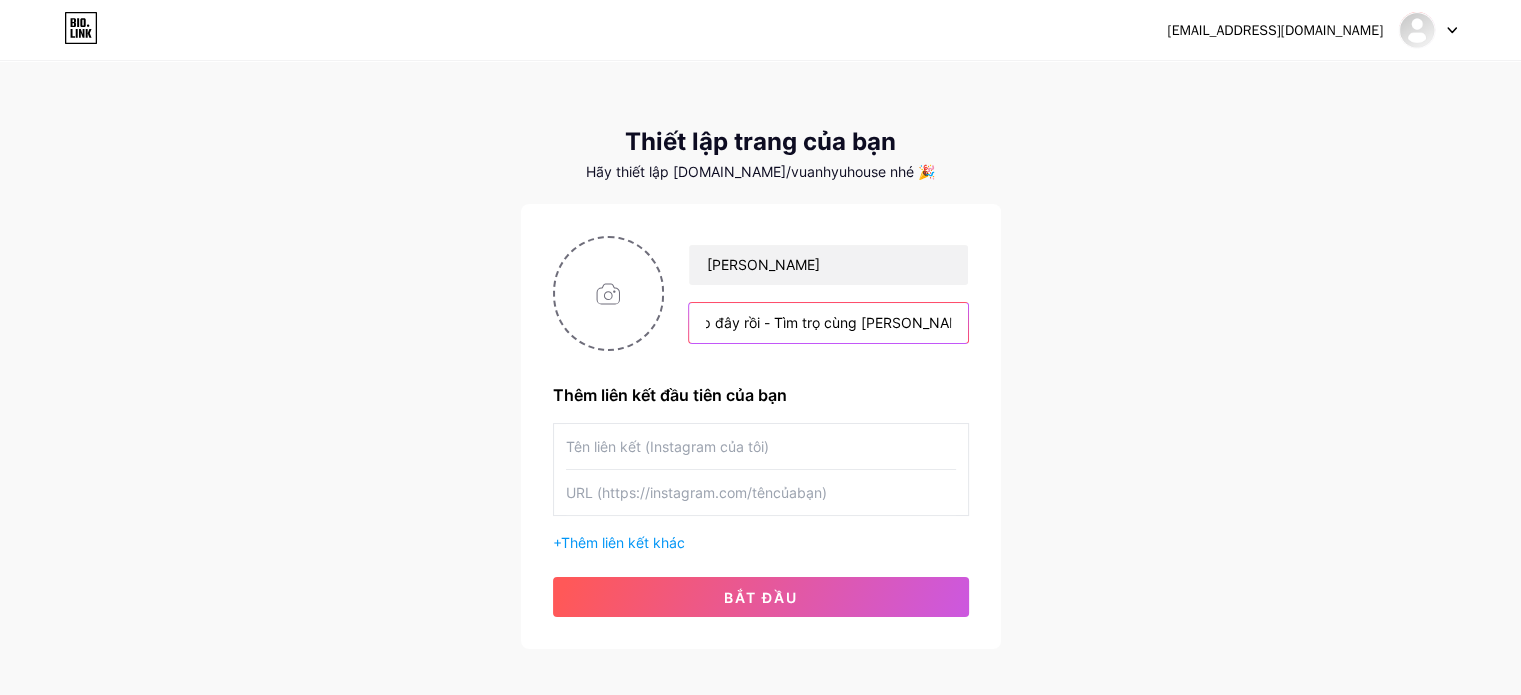 type on "Phòng đẹp đây rồi - Tìm trọ cùng [PERSON_NAME] nhé !!!" 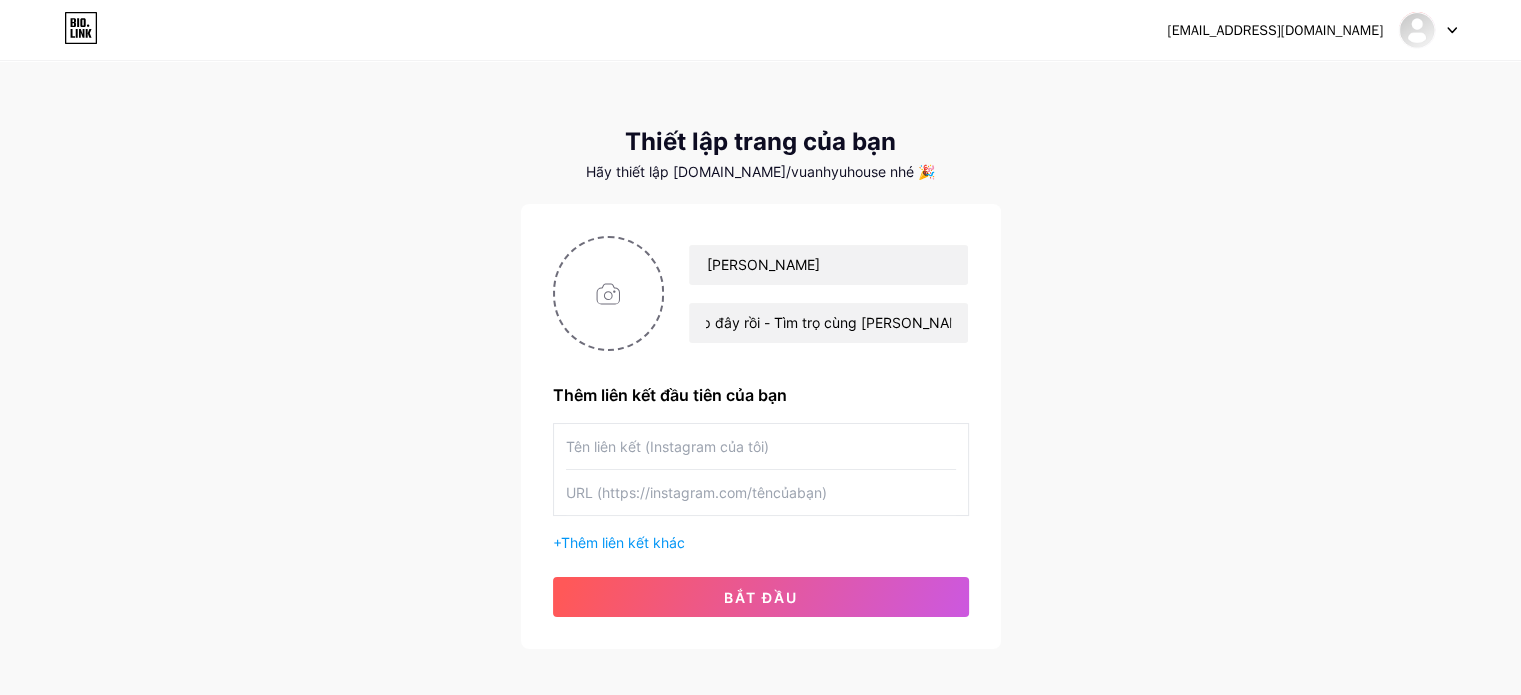 scroll, scrollTop: 0, scrollLeft: 0, axis: both 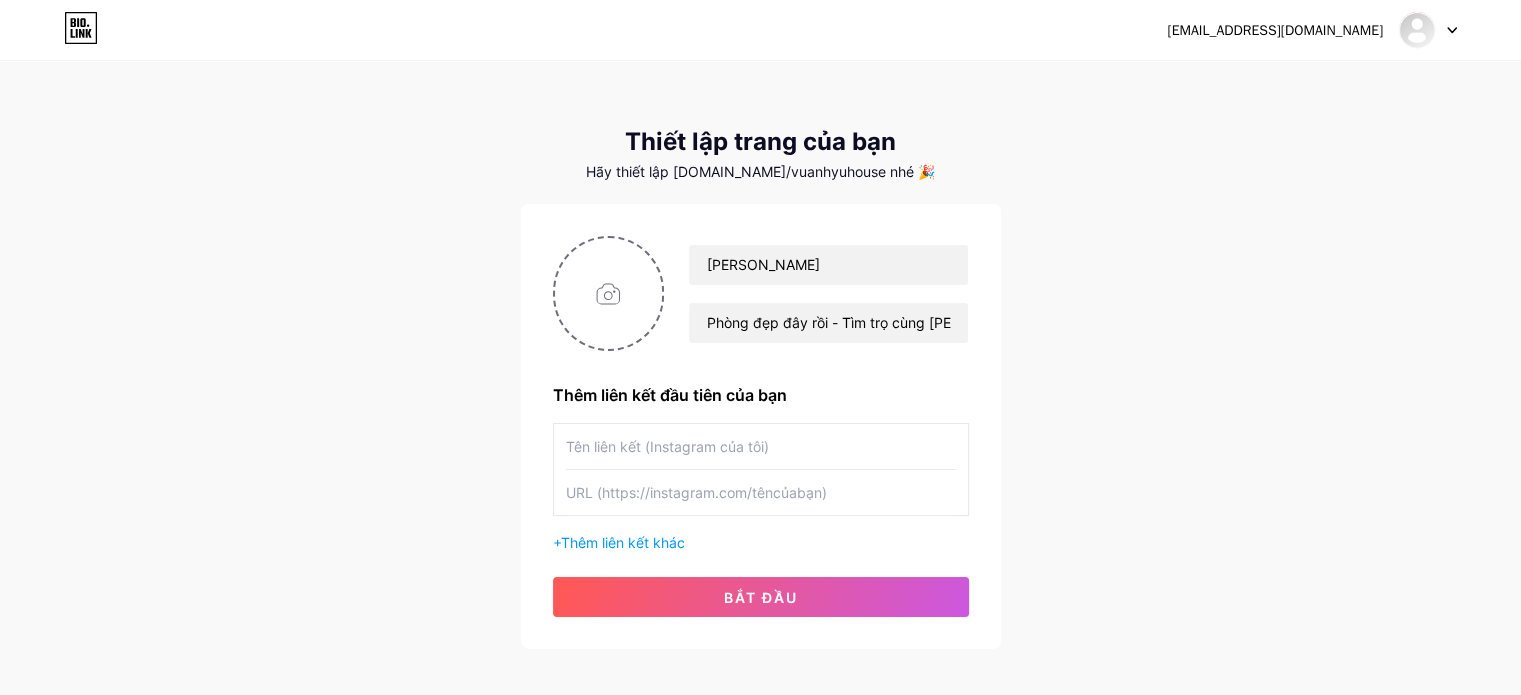 click at bounding box center [761, 446] 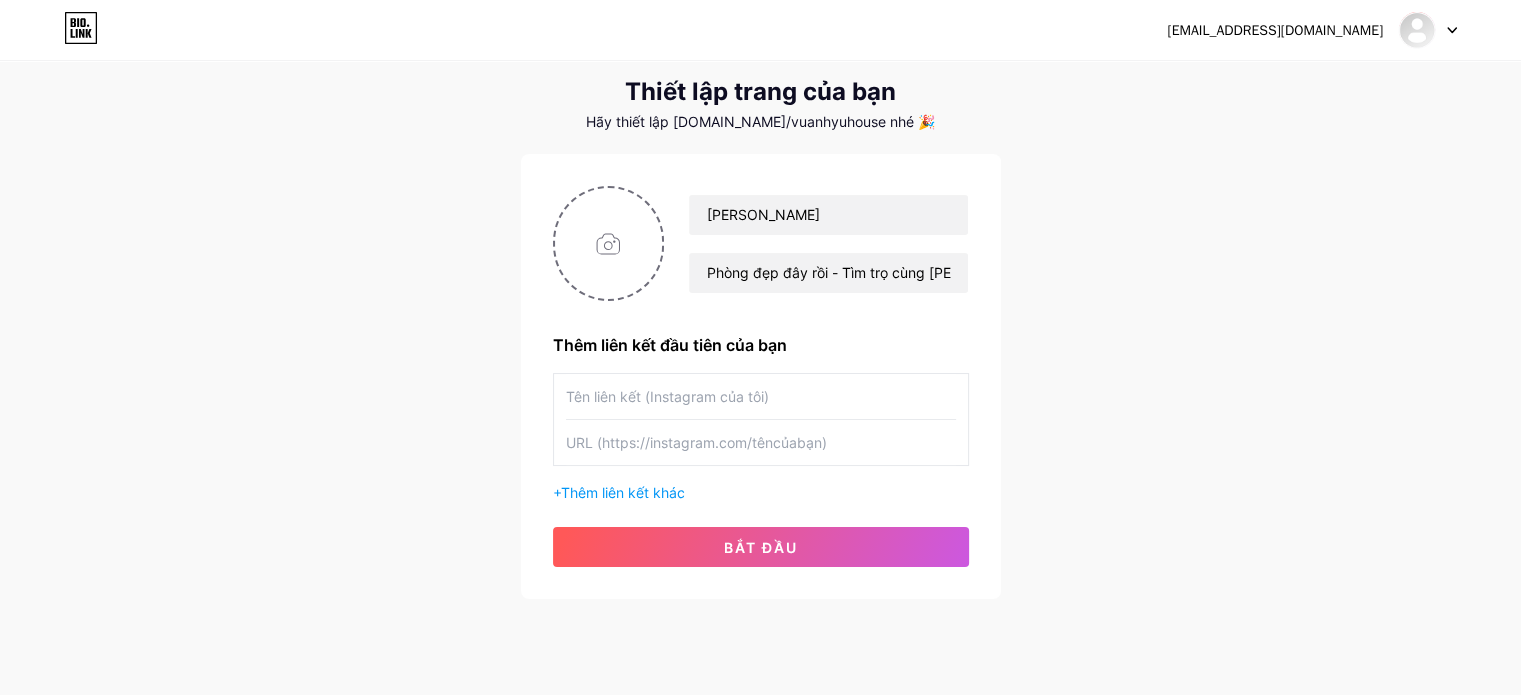 scroll, scrollTop: 97, scrollLeft: 0, axis: vertical 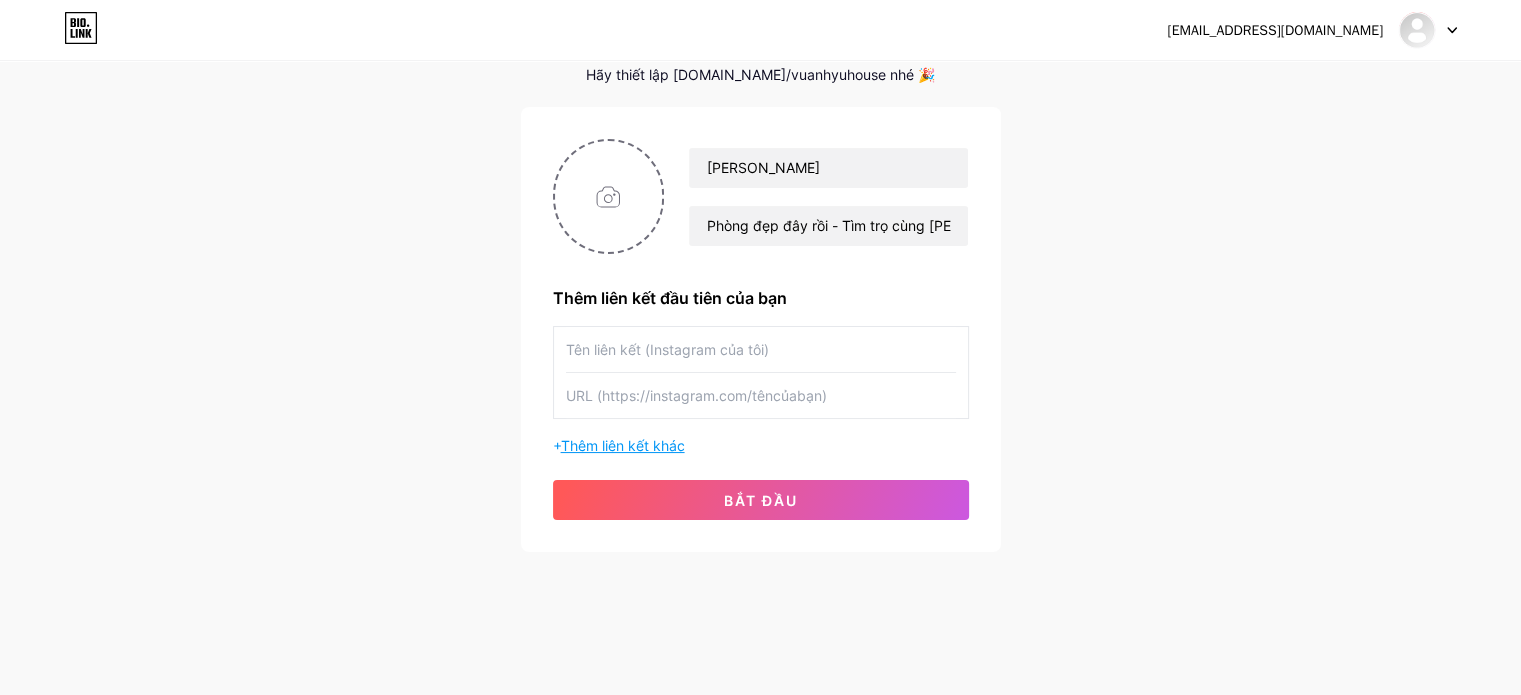 click on "Thêm liên kết khác" at bounding box center (623, 445) 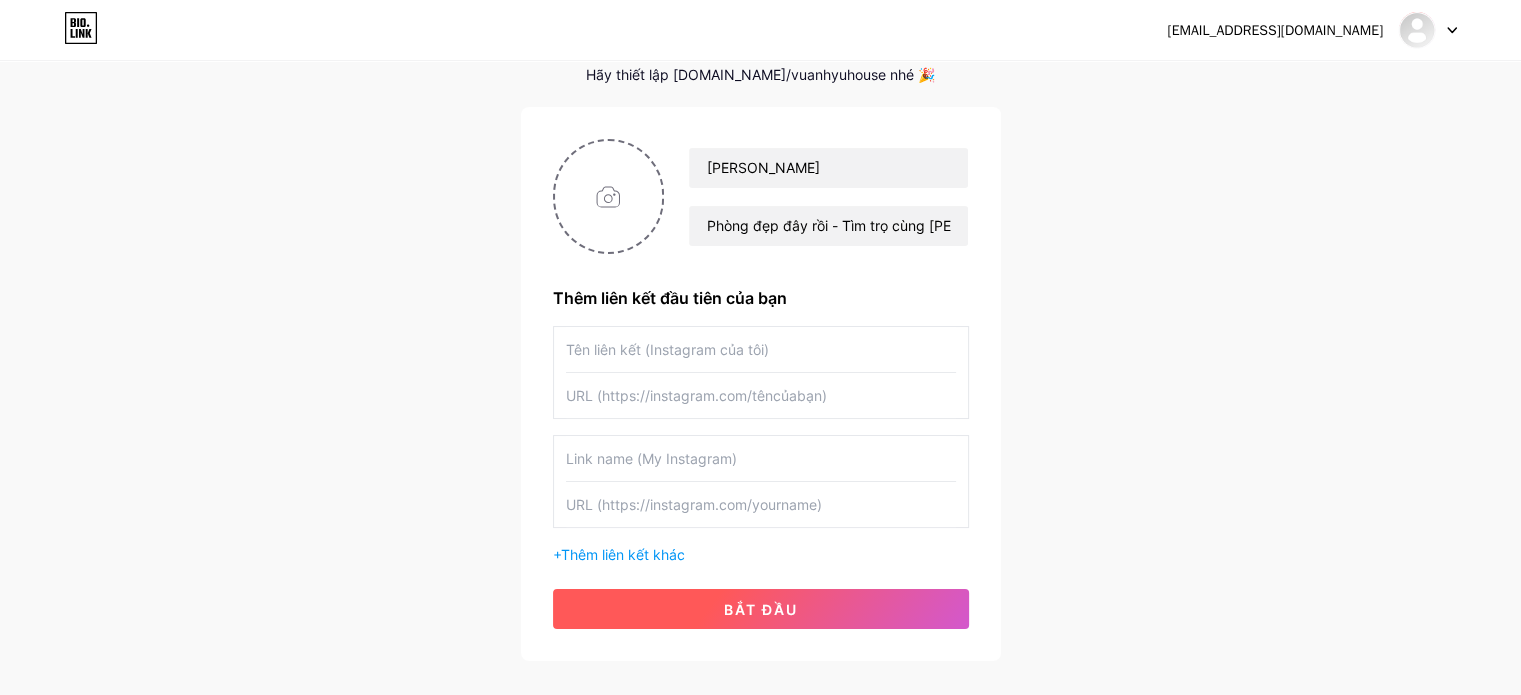 click on "bắt đầu" at bounding box center [761, 609] 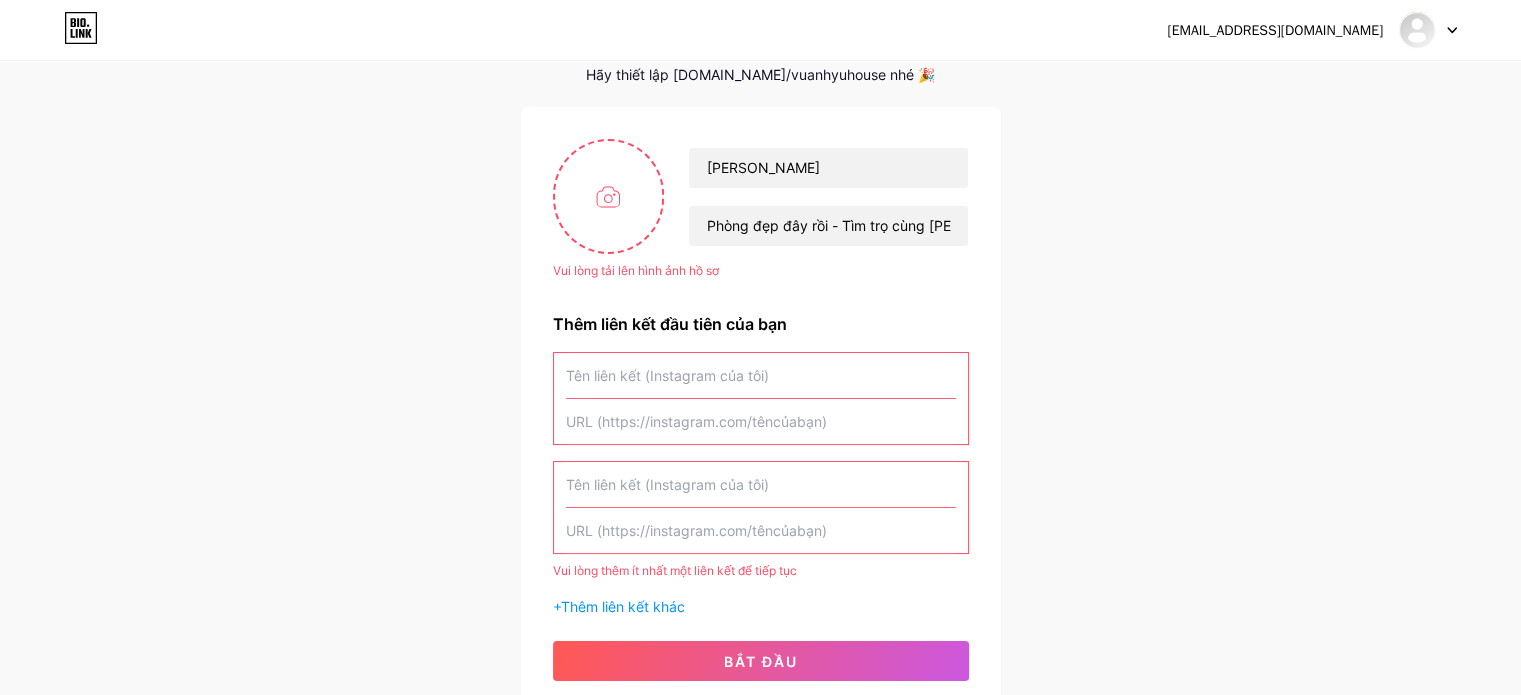 type 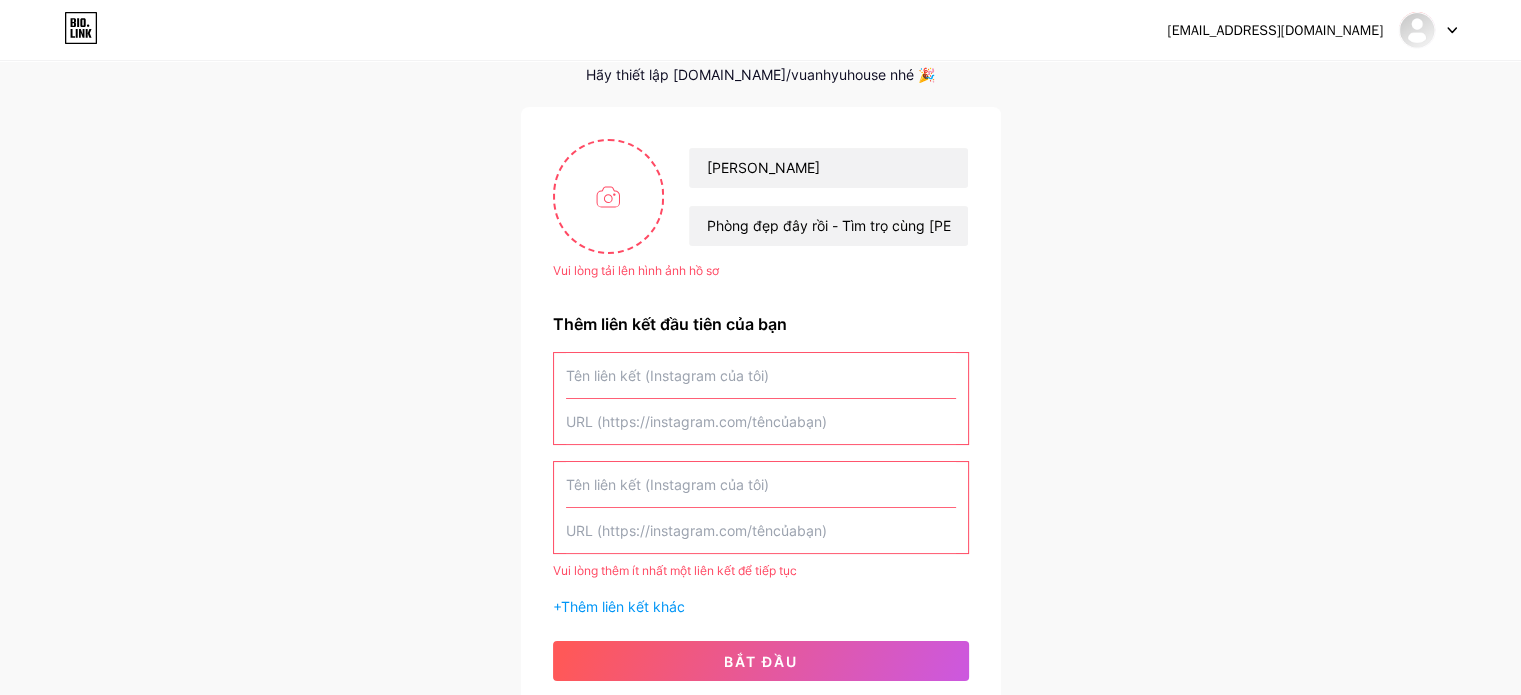 click at bounding box center [761, 375] 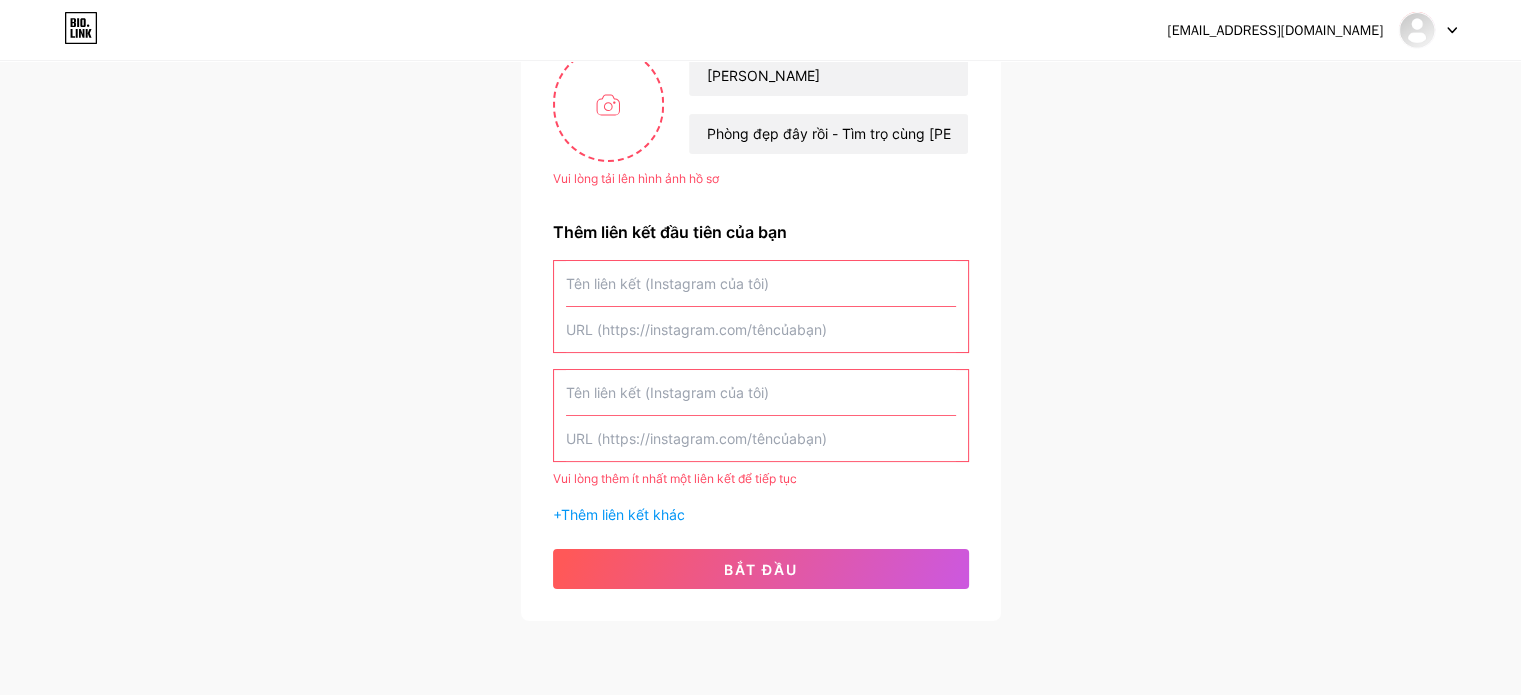 scroll, scrollTop: 137, scrollLeft: 0, axis: vertical 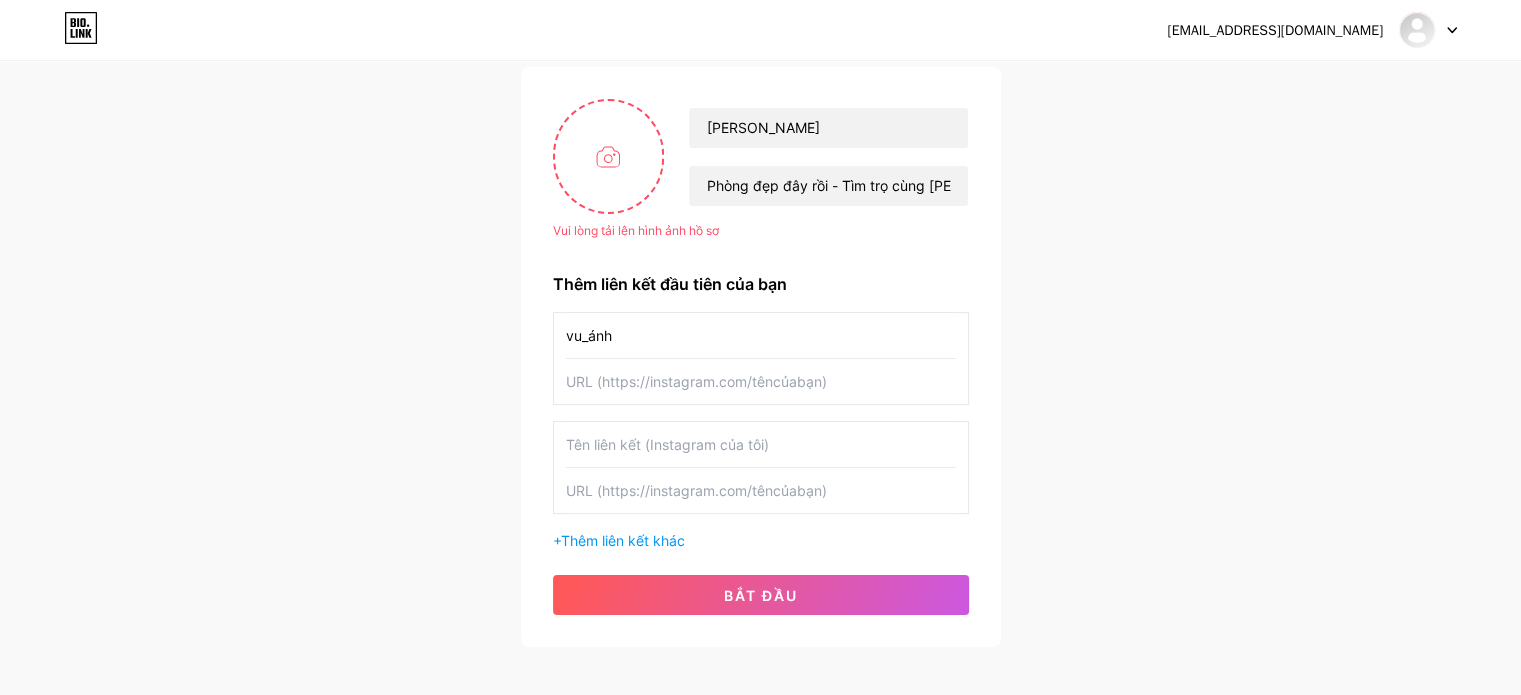type on "vu_ánh" 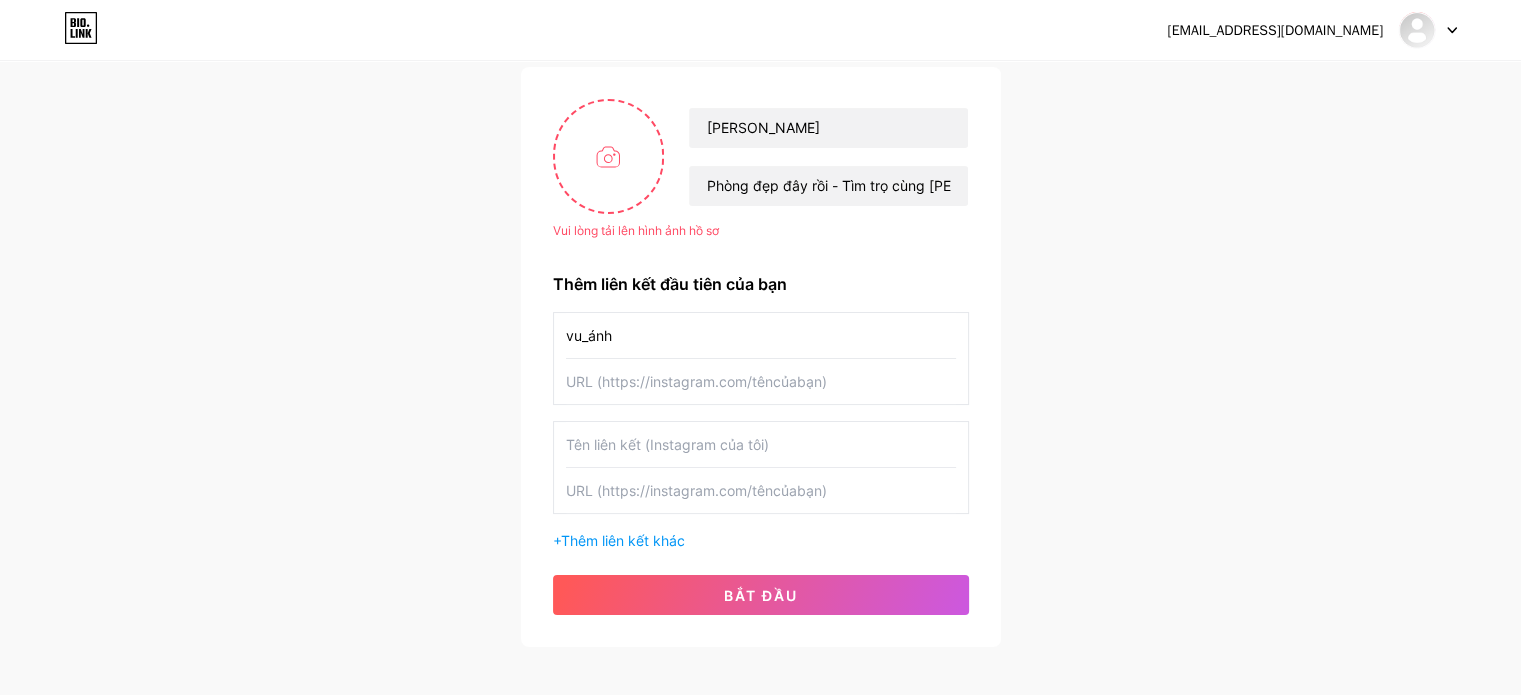 paste on "Điện 3.8k/số, Nước 100k/người, DV 150k/phòng, Free 3 xe" 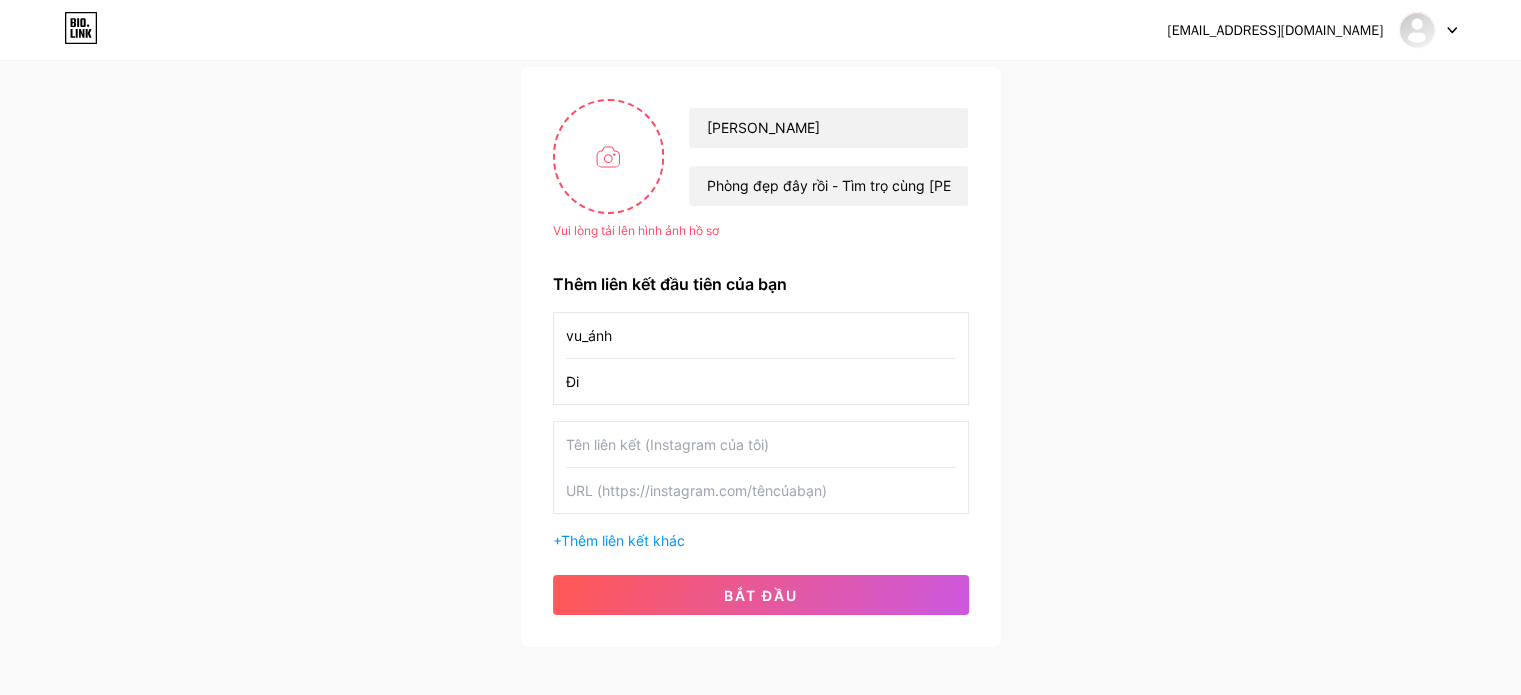 type on "Đ" 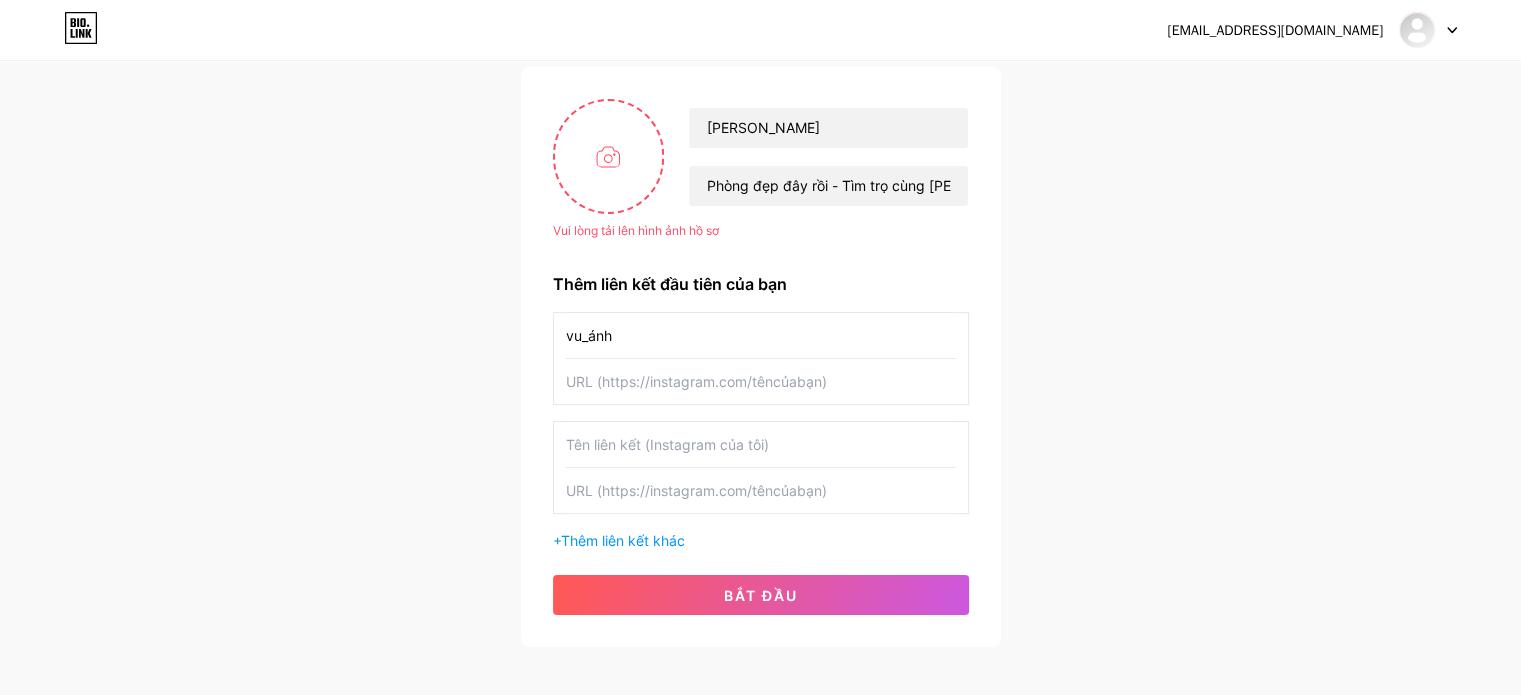 paste on "[URL][DOMAIN_NAME]" 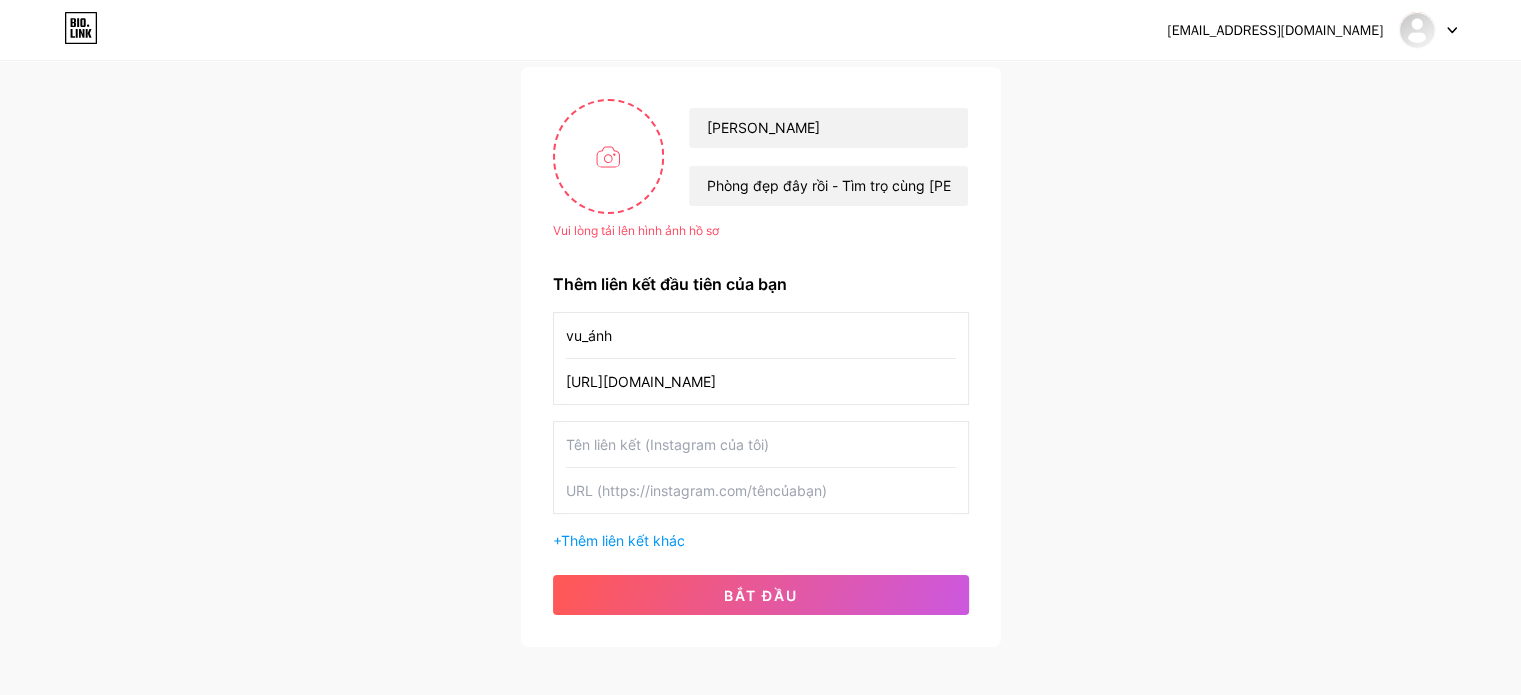 scroll, scrollTop: 0, scrollLeft: 152, axis: horizontal 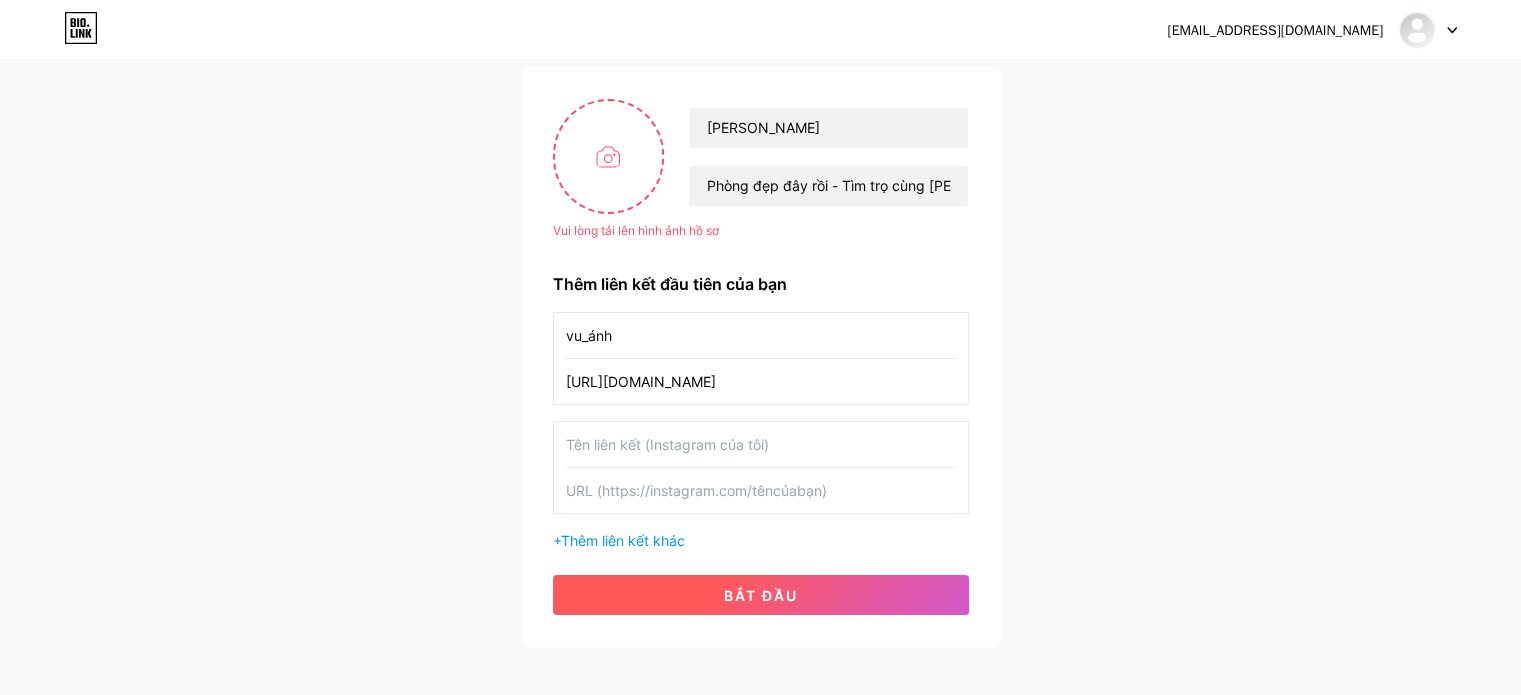 type on "[URL][DOMAIN_NAME]" 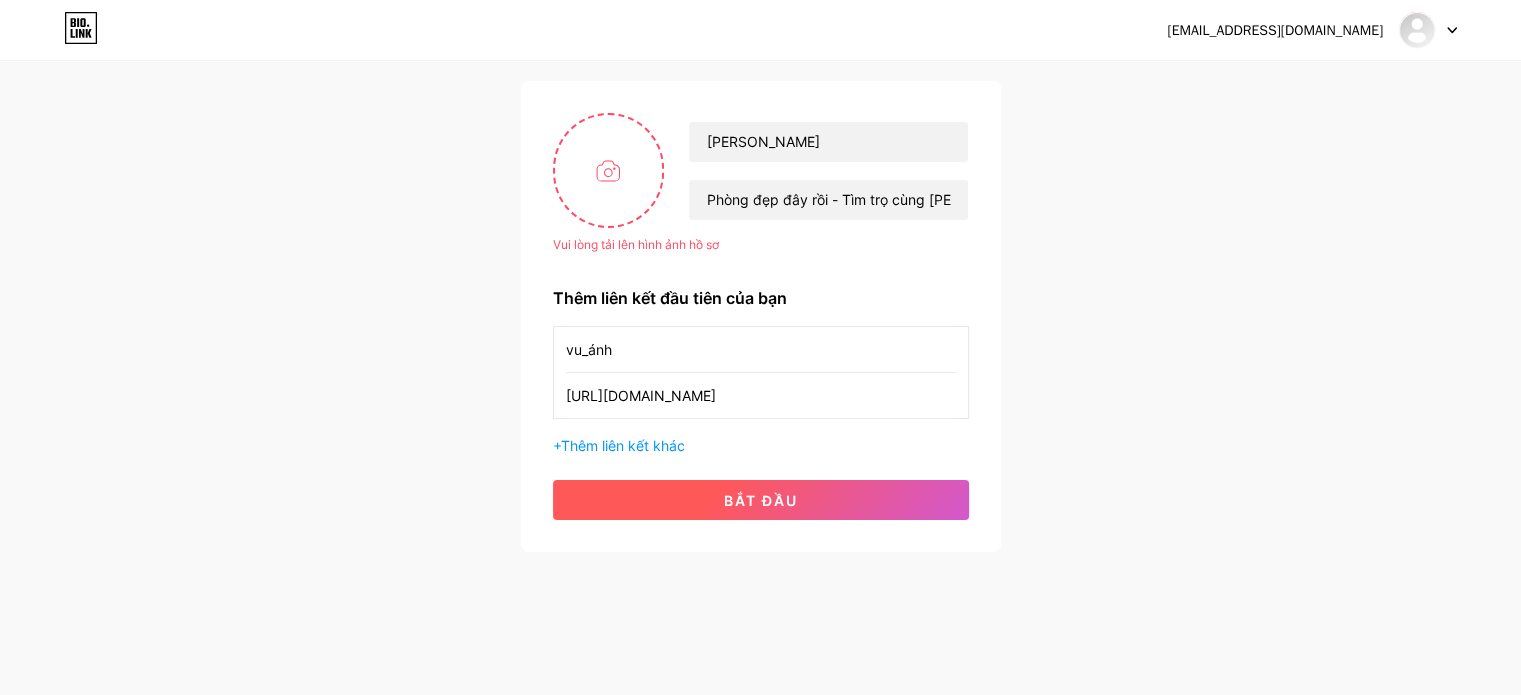 click on "bắt đầu" at bounding box center (761, 500) 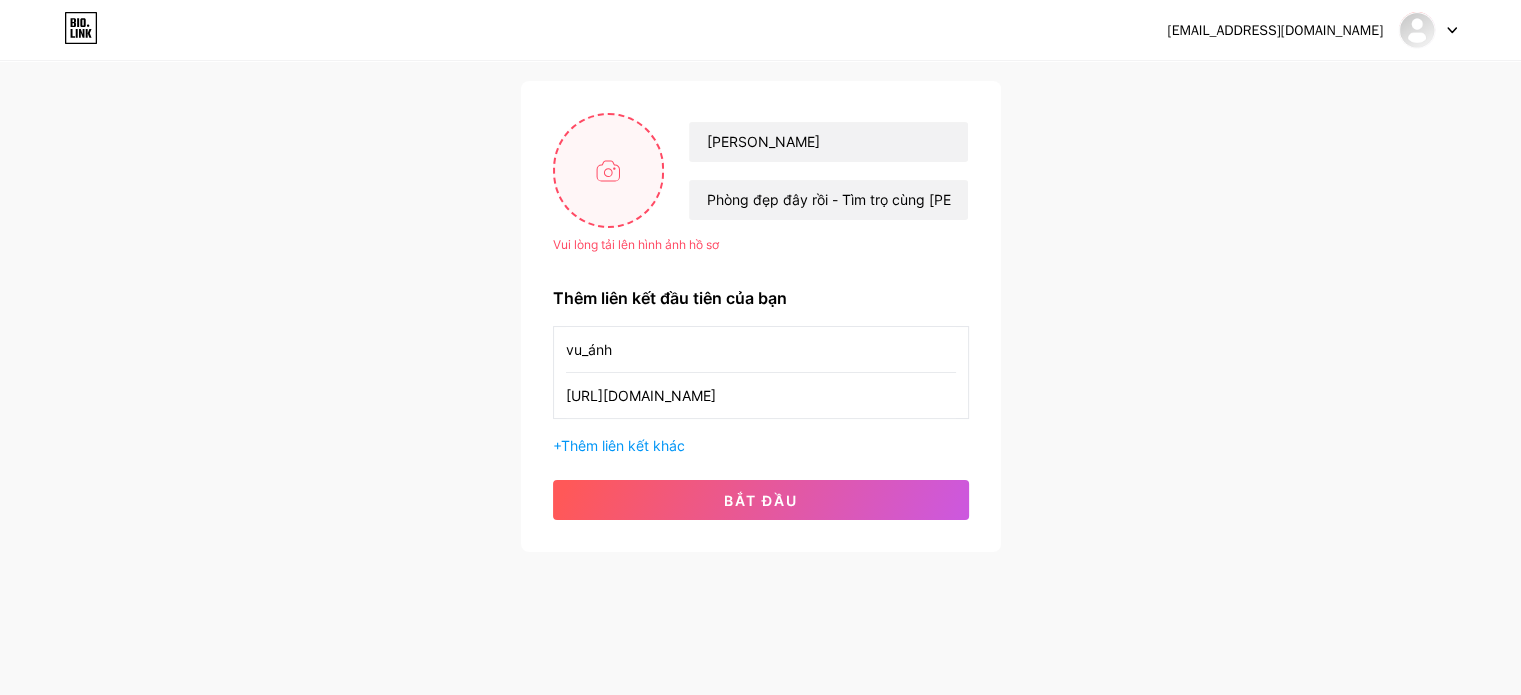 click at bounding box center (609, 170) 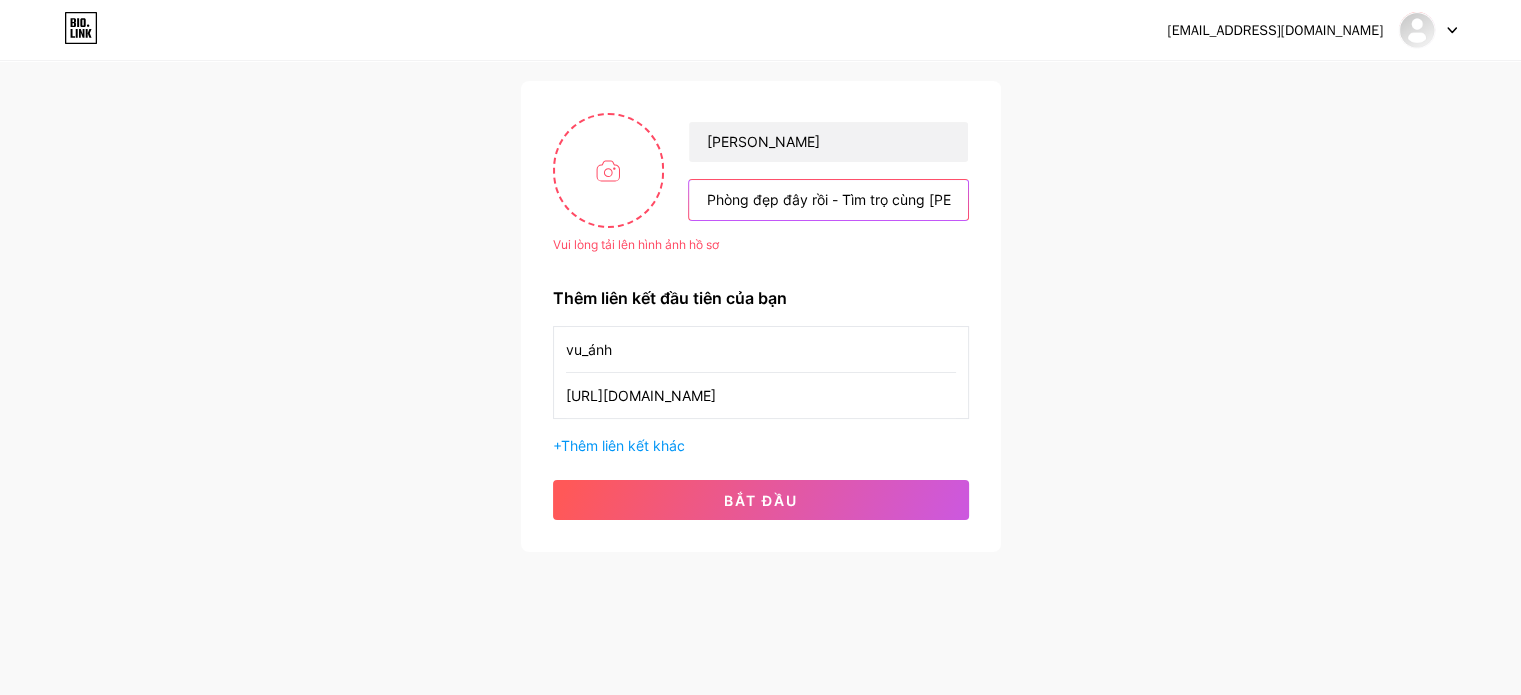 click on "Phòng đẹp đây rồi - Tìm trọ cùng [PERSON_NAME] nhé !!!" at bounding box center (828, 200) 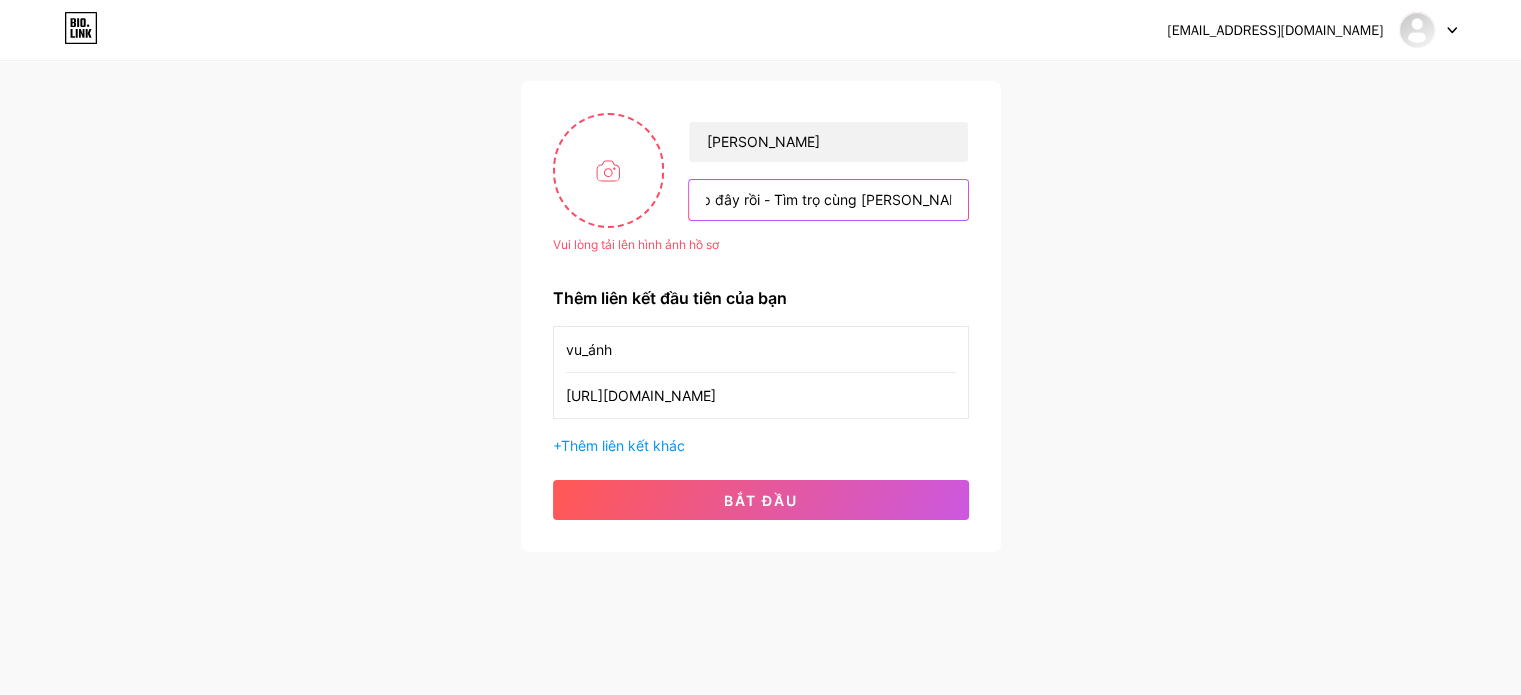 drag, startPoint x: 704, startPoint y: 200, endPoint x: 1014, endPoint y: 195, distance: 310.0403 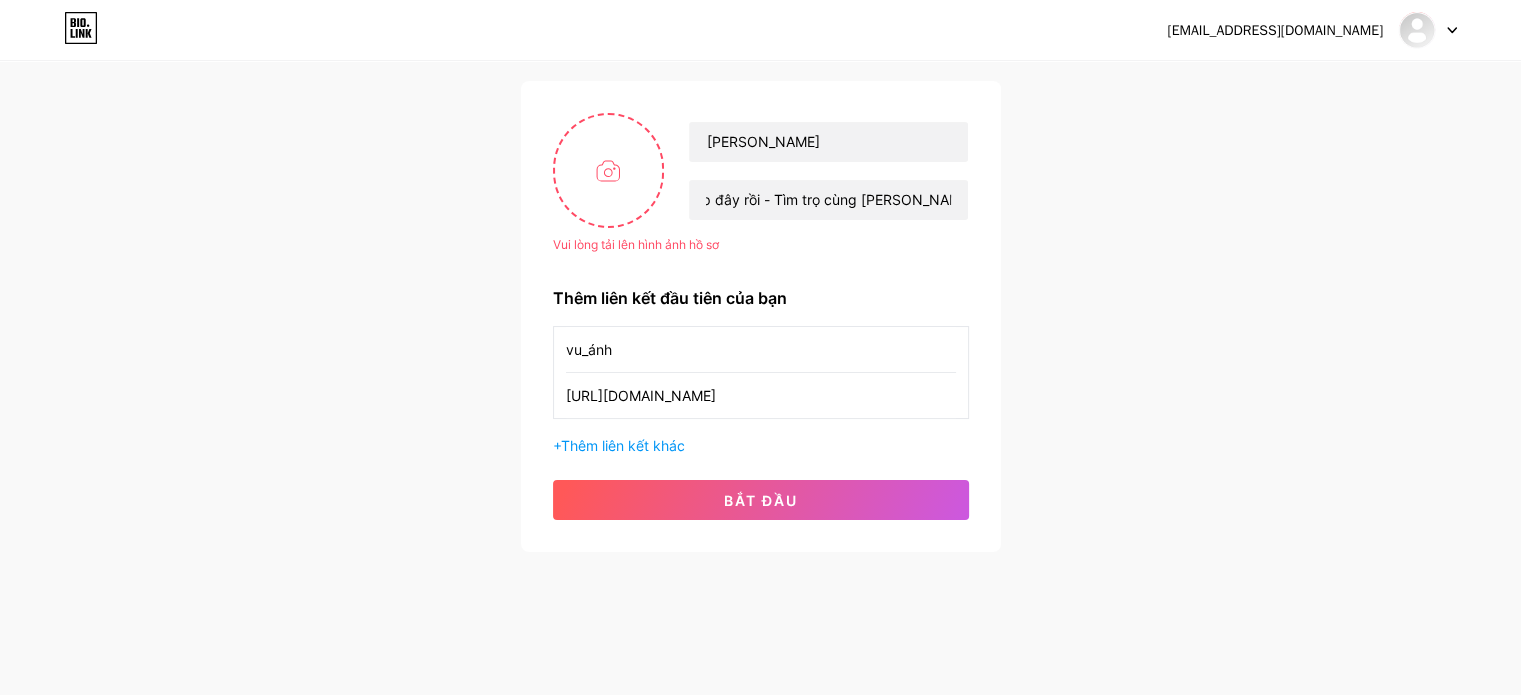 scroll, scrollTop: 0, scrollLeft: 0, axis: both 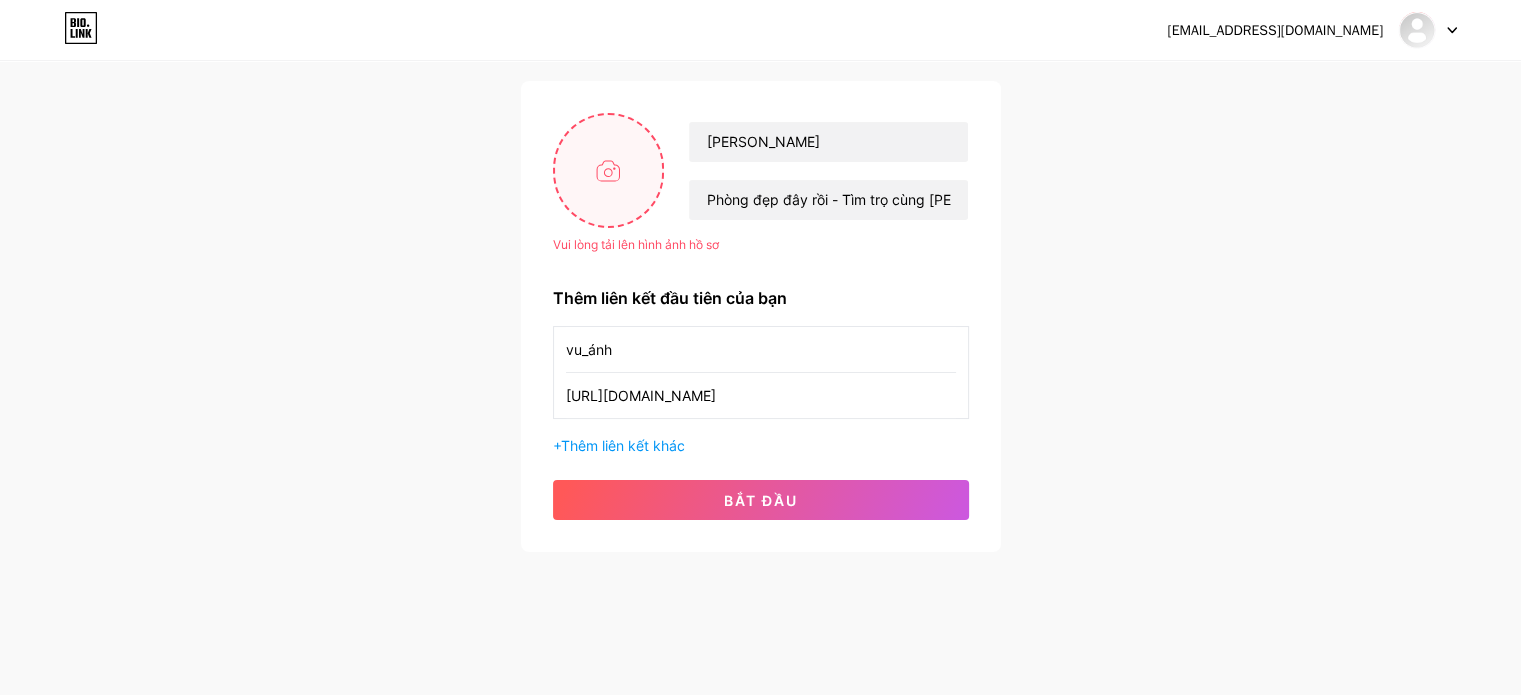 click at bounding box center (609, 170) 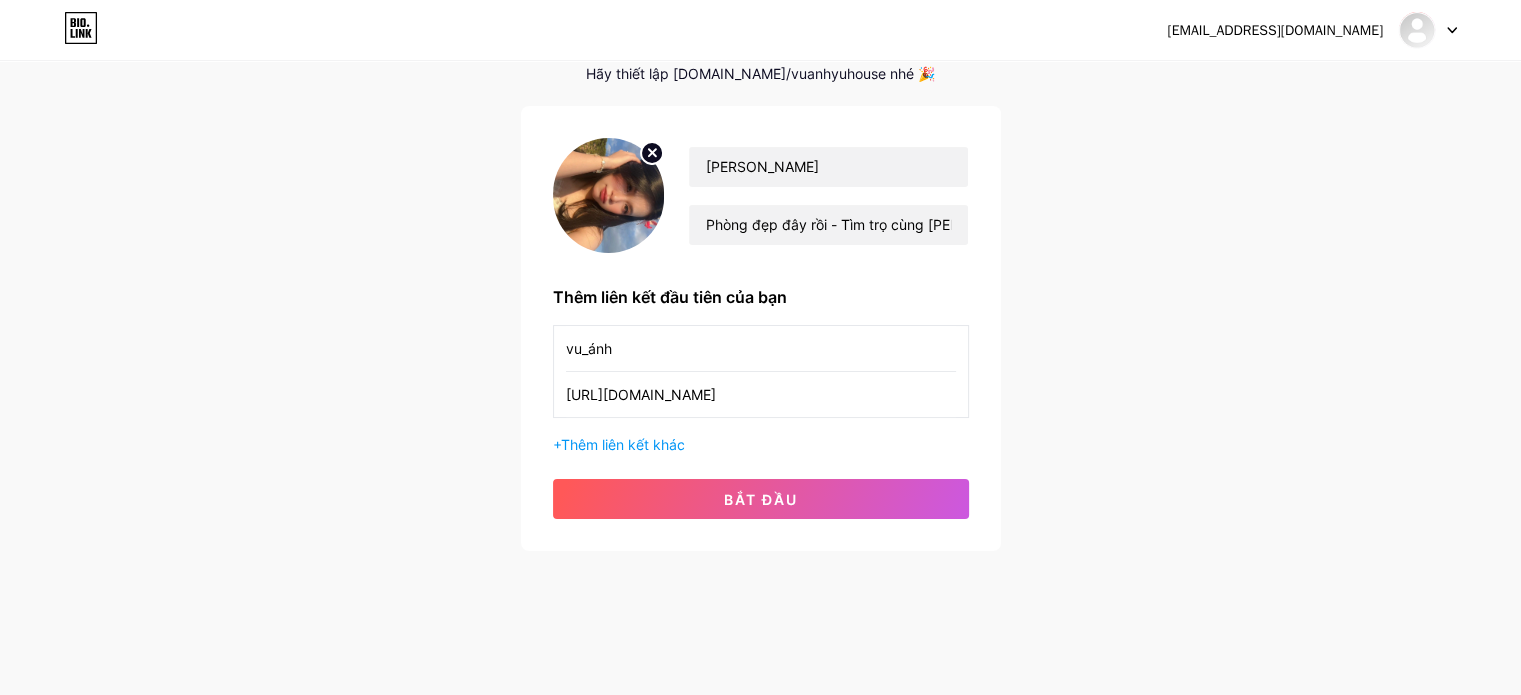 scroll, scrollTop: 97, scrollLeft: 0, axis: vertical 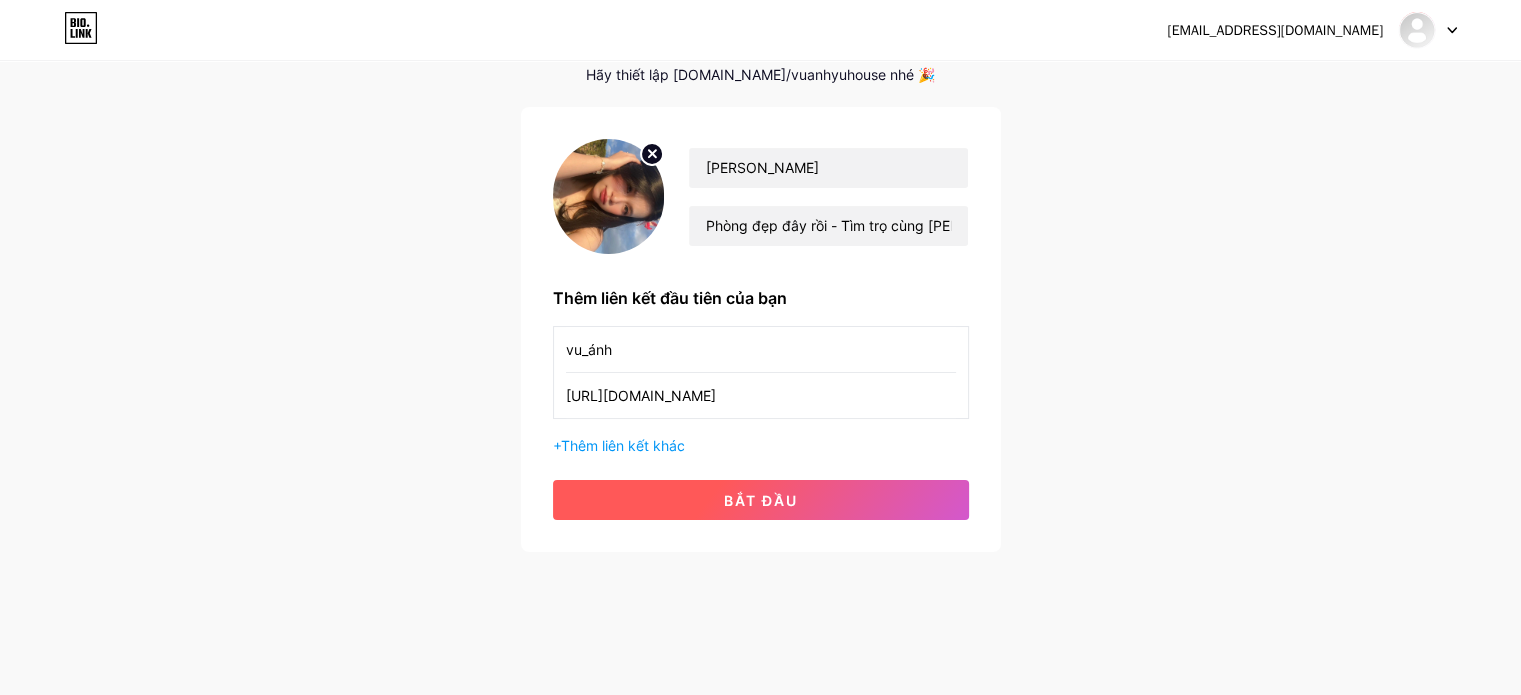 click on "bắt đầu" at bounding box center [761, 500] 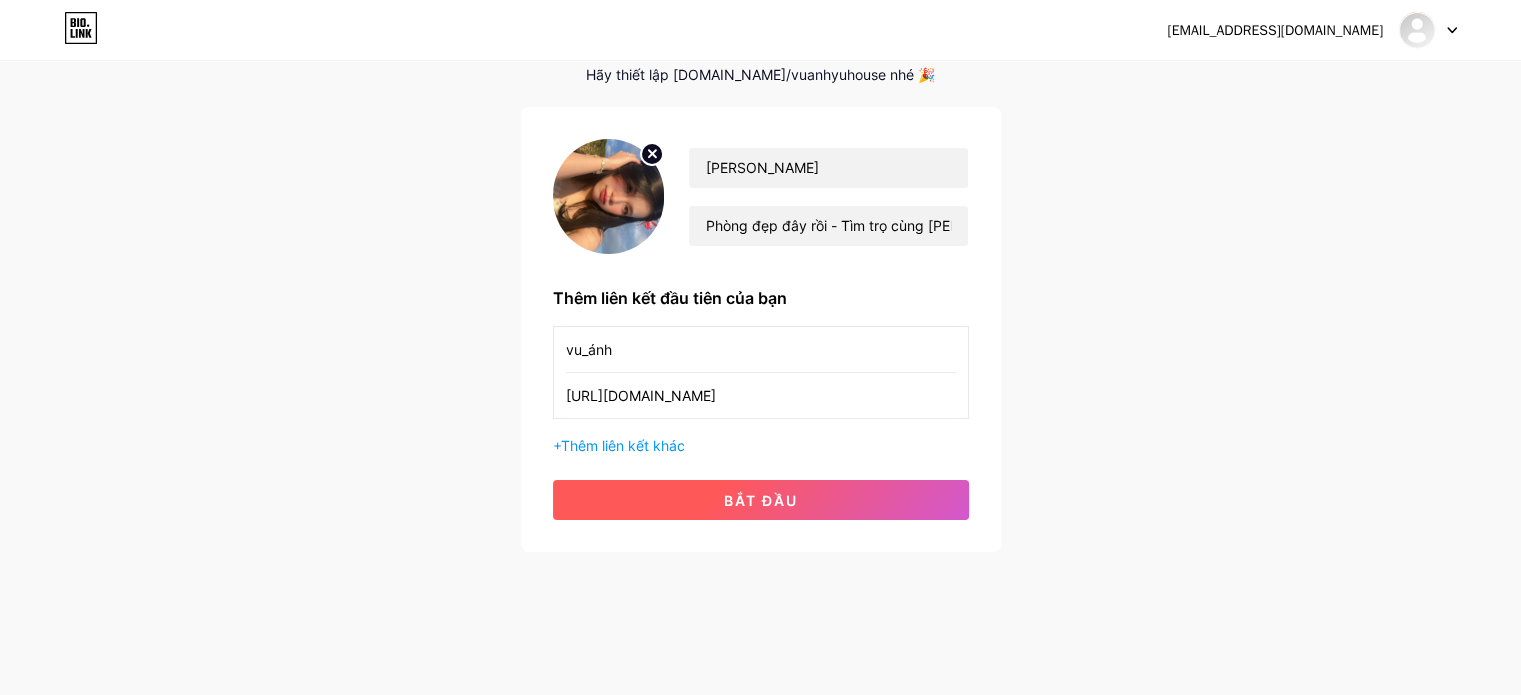 scroll, scrollTop: 0, scrollLeft: 0, axis: both 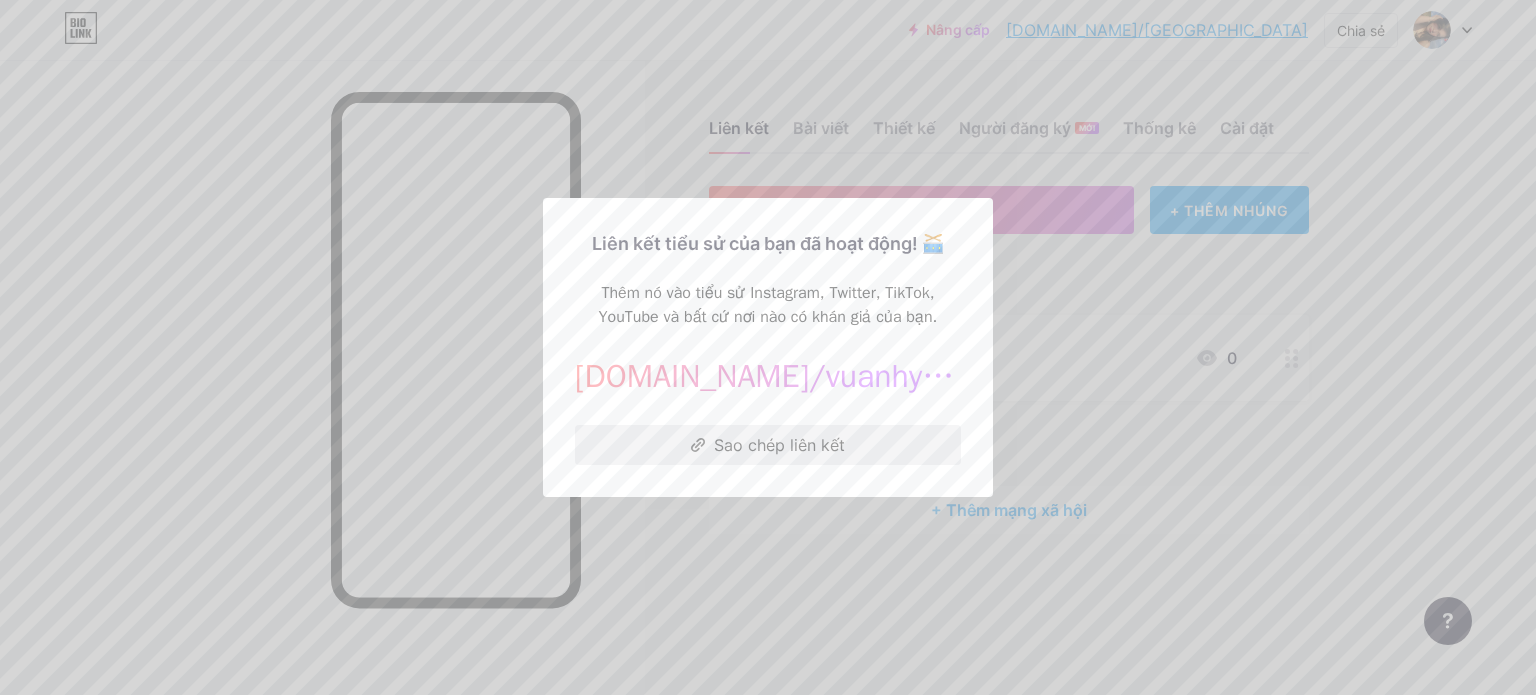click on "Sao chép liên kết" at bounding box center [768, 445] 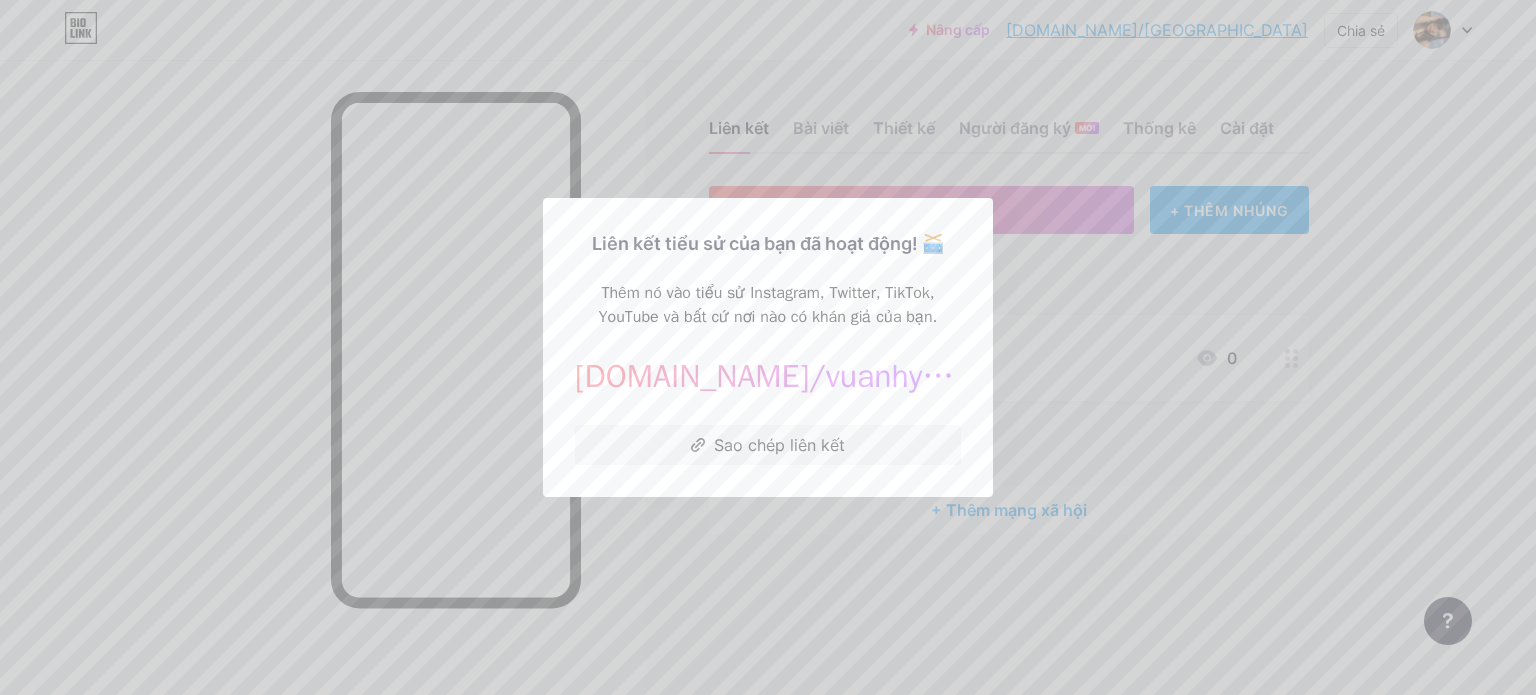 click on "[DOMAIN_NAME]/" at bounding box center (700, 376) 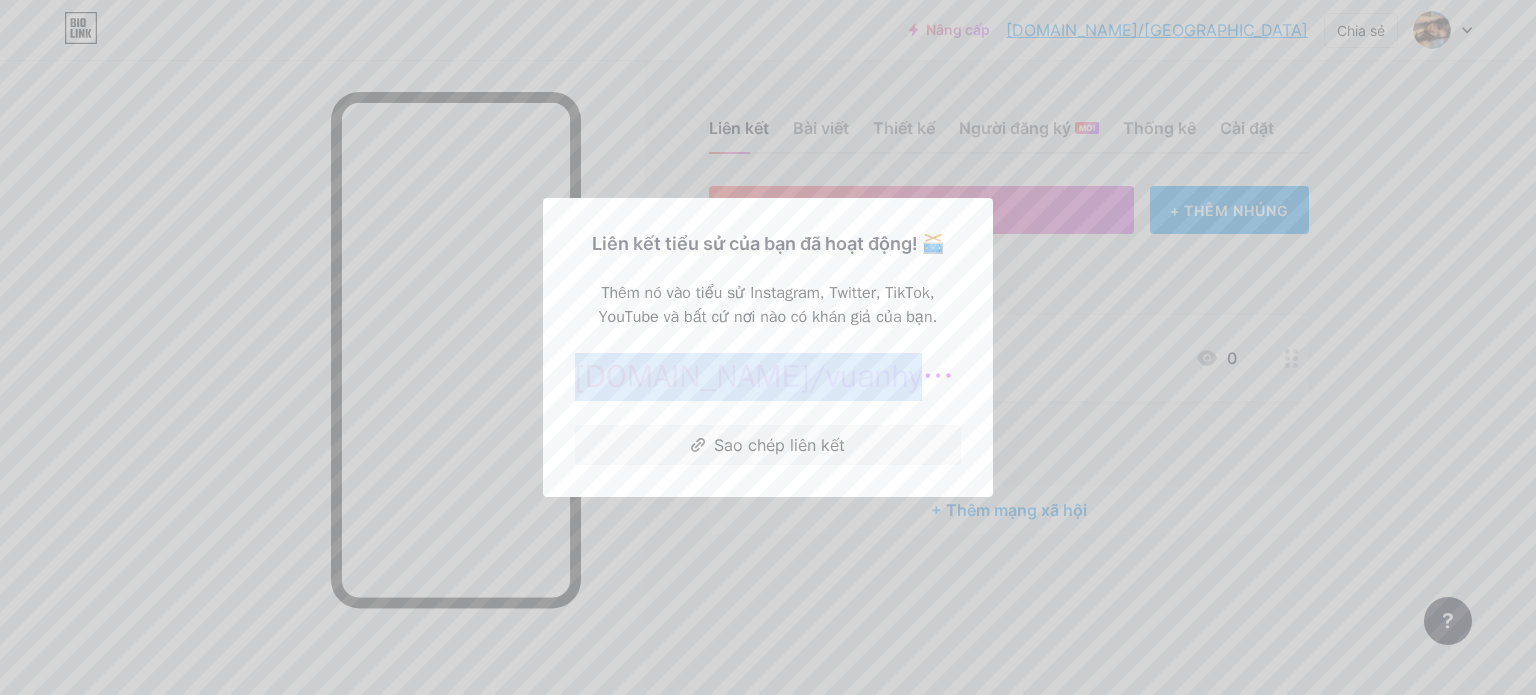 drag, startPoint x: 596, startPoint y: 372, endPoint x: 939, endPoint y: 388, distance: 343.373 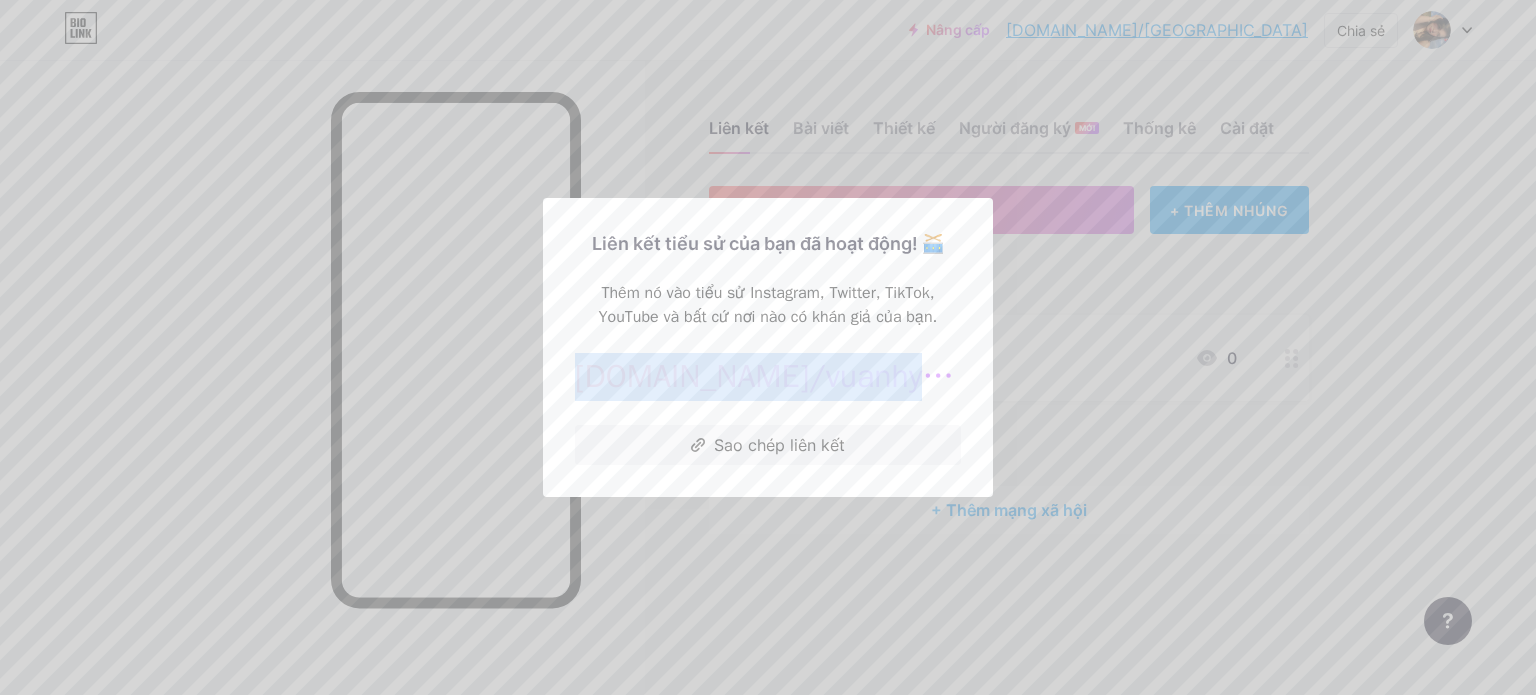 click on "[DOMAIN_NAME]/  [GEOGRAPHIC_DATA]" at bounding box center (768, 377) 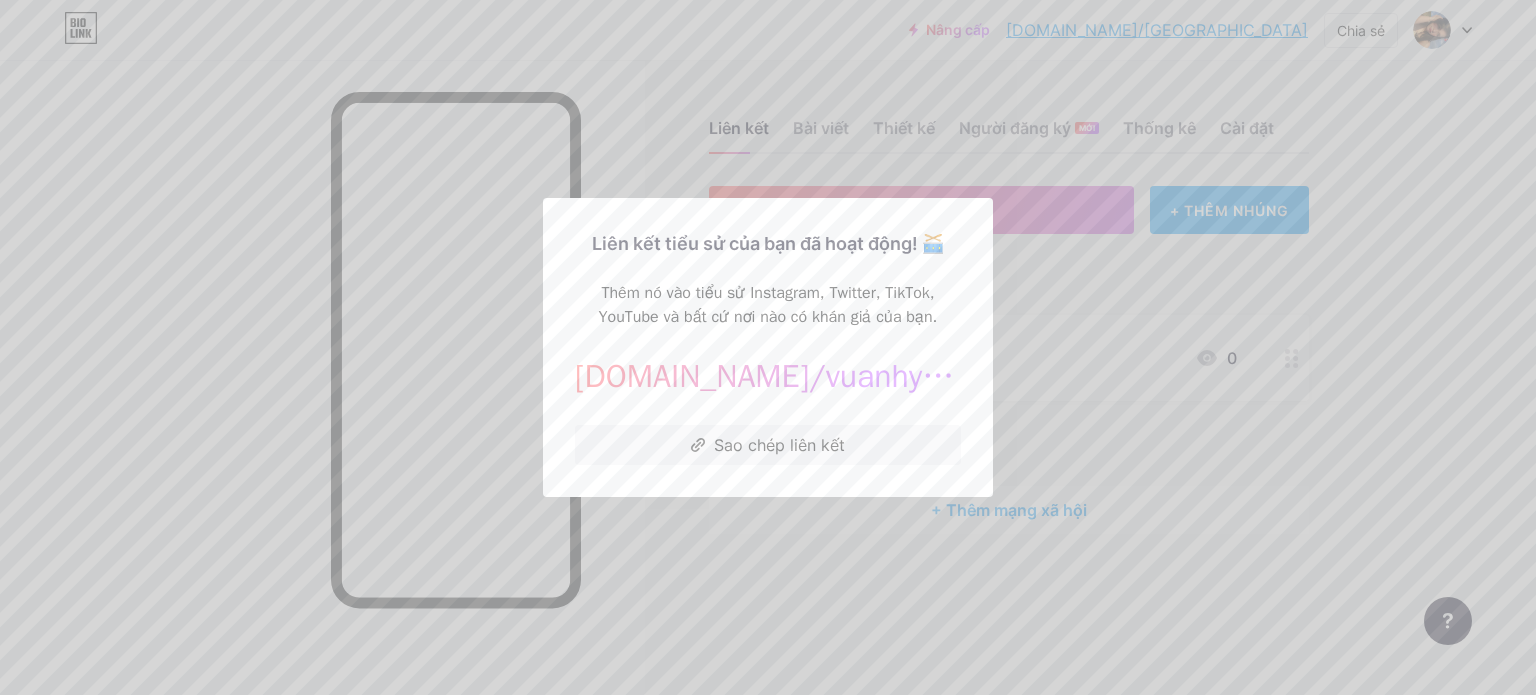 click at bounding box center [768, 347] 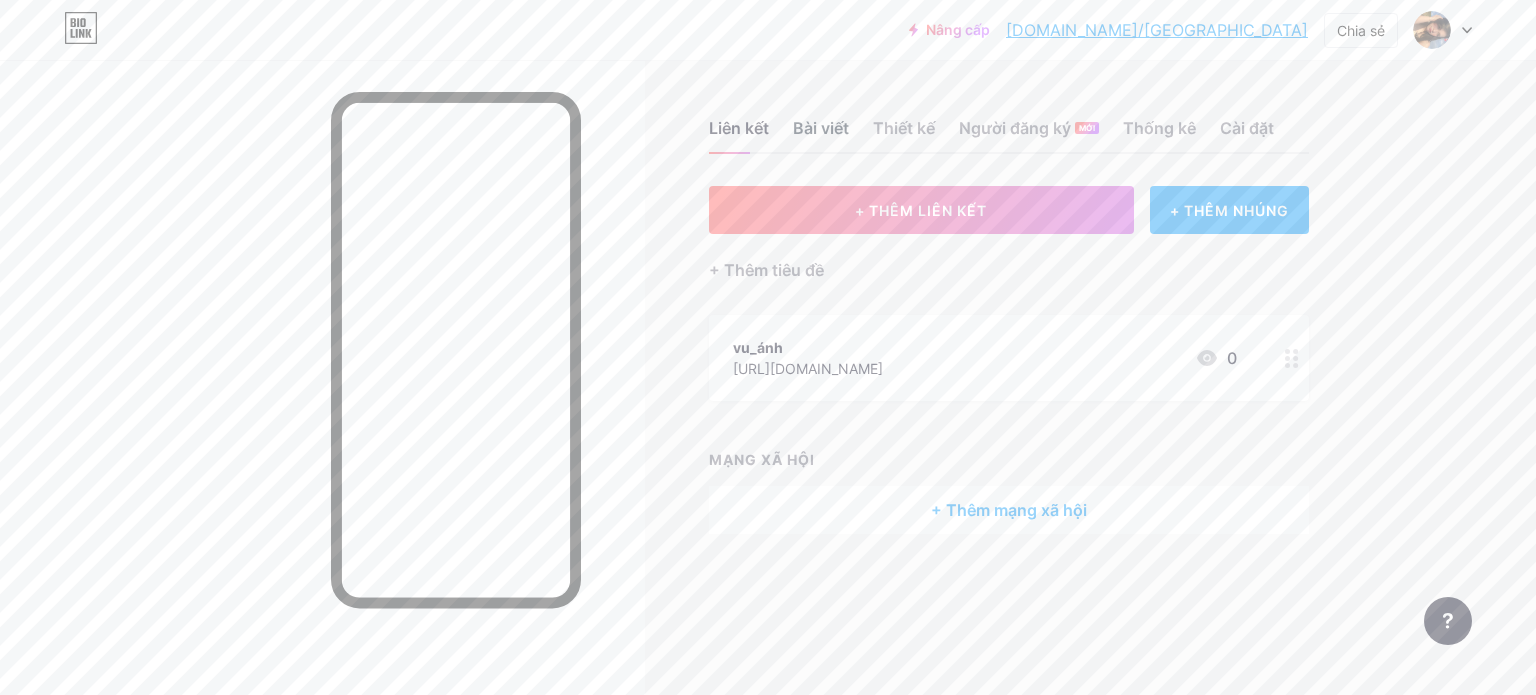 click on "Bài viết" at bounding box center [821, 128] 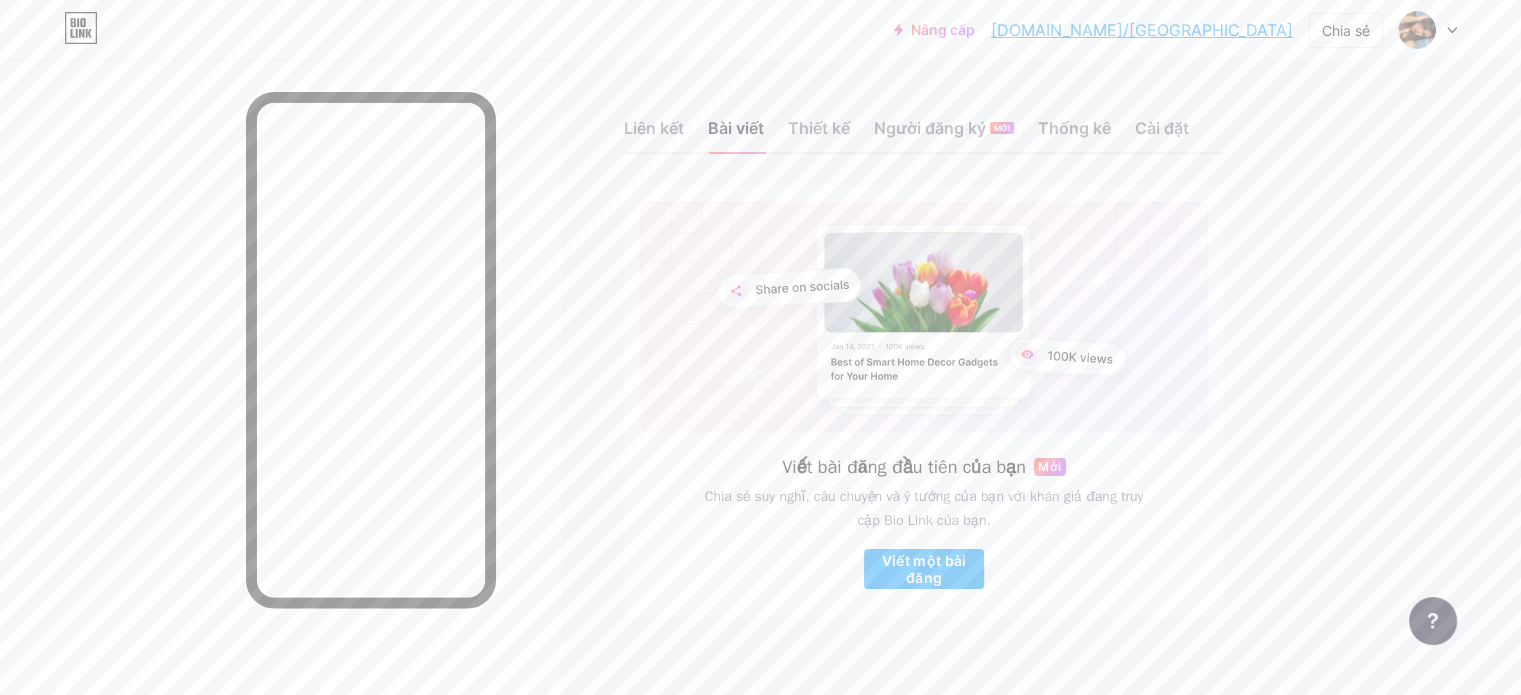scroll, scrollTop: 21, scrollLeft: 0, axis: vertical 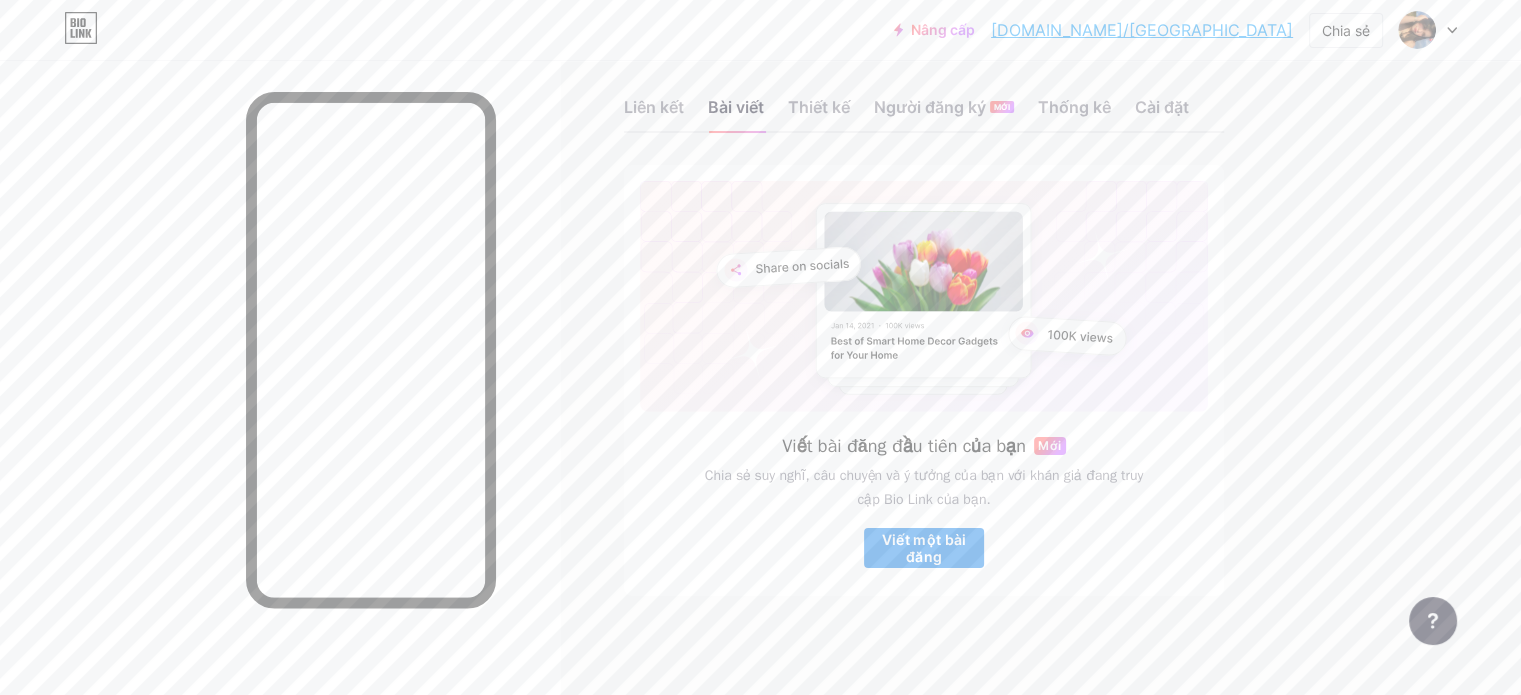 click on "Viết một bài đăng" at bounding box center [924, 548] 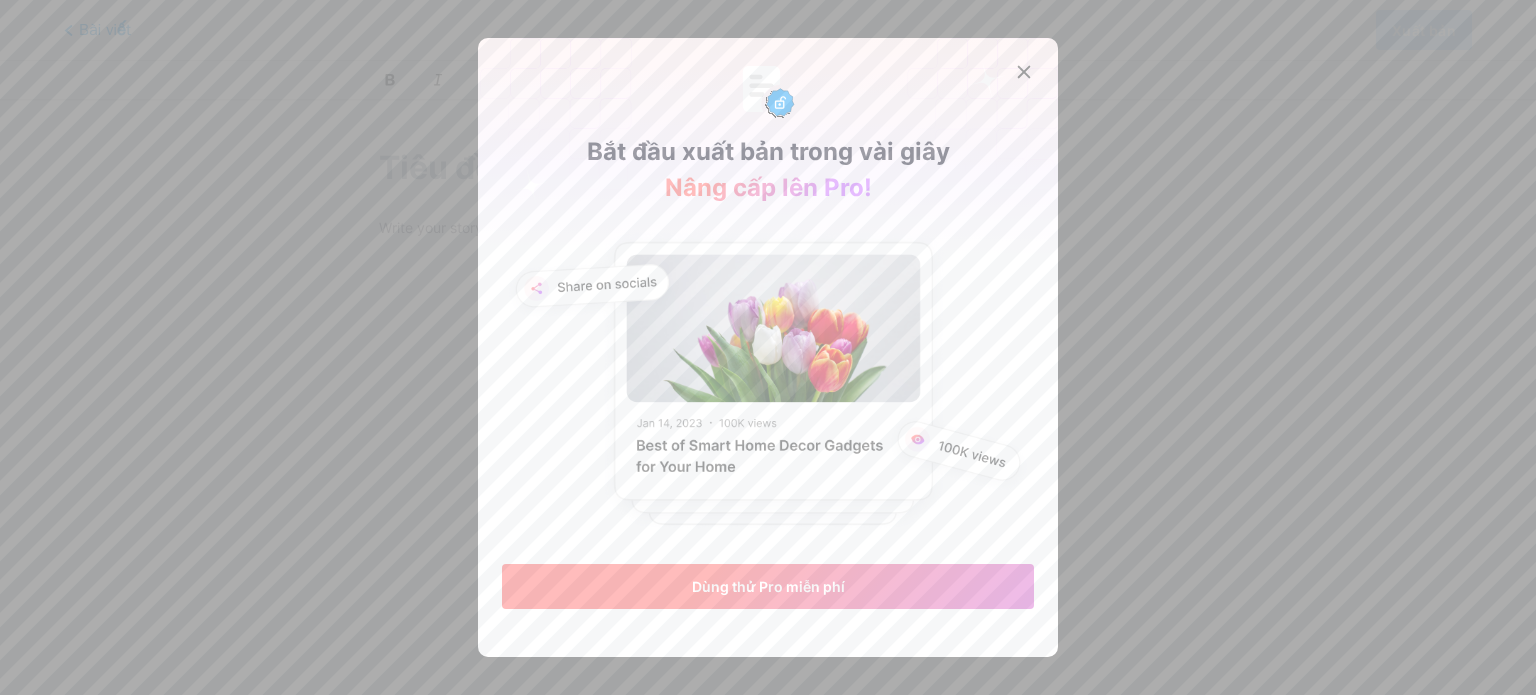 click on "Dùng thử Pro miễn phí" at bounding box center (768, 586) 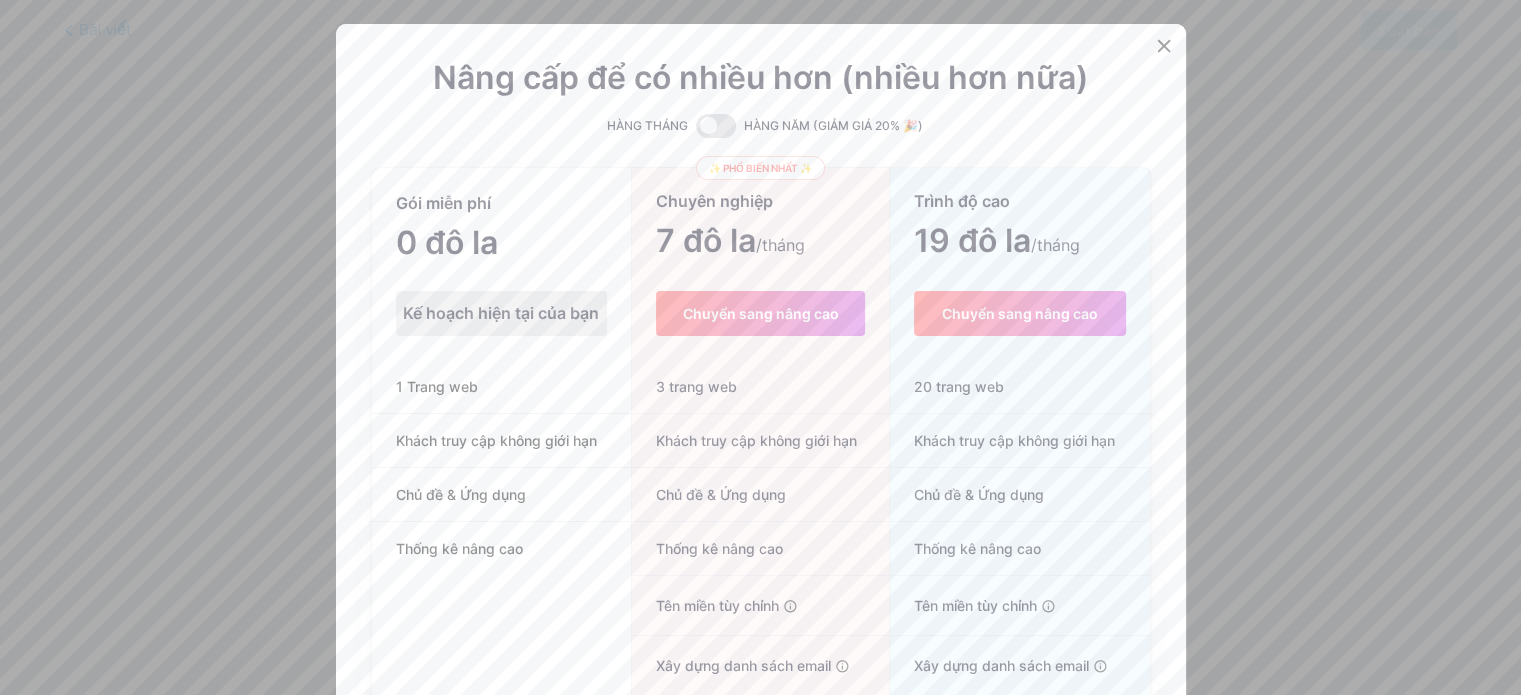 click on "Kế hoạch hiện tại của bạn" at bounding box center [501, 313] 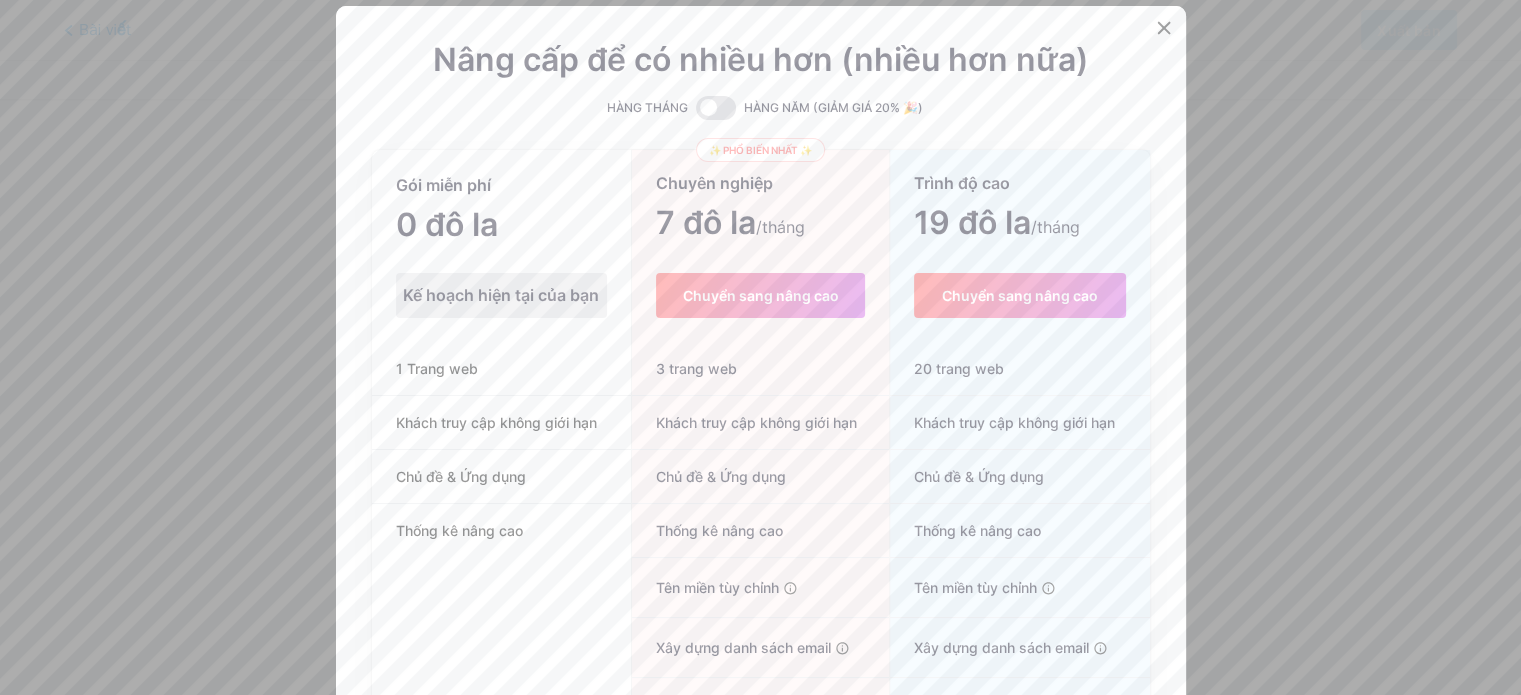scroll, scrollTop: 16, scrollLeft: 0, axis: vertical 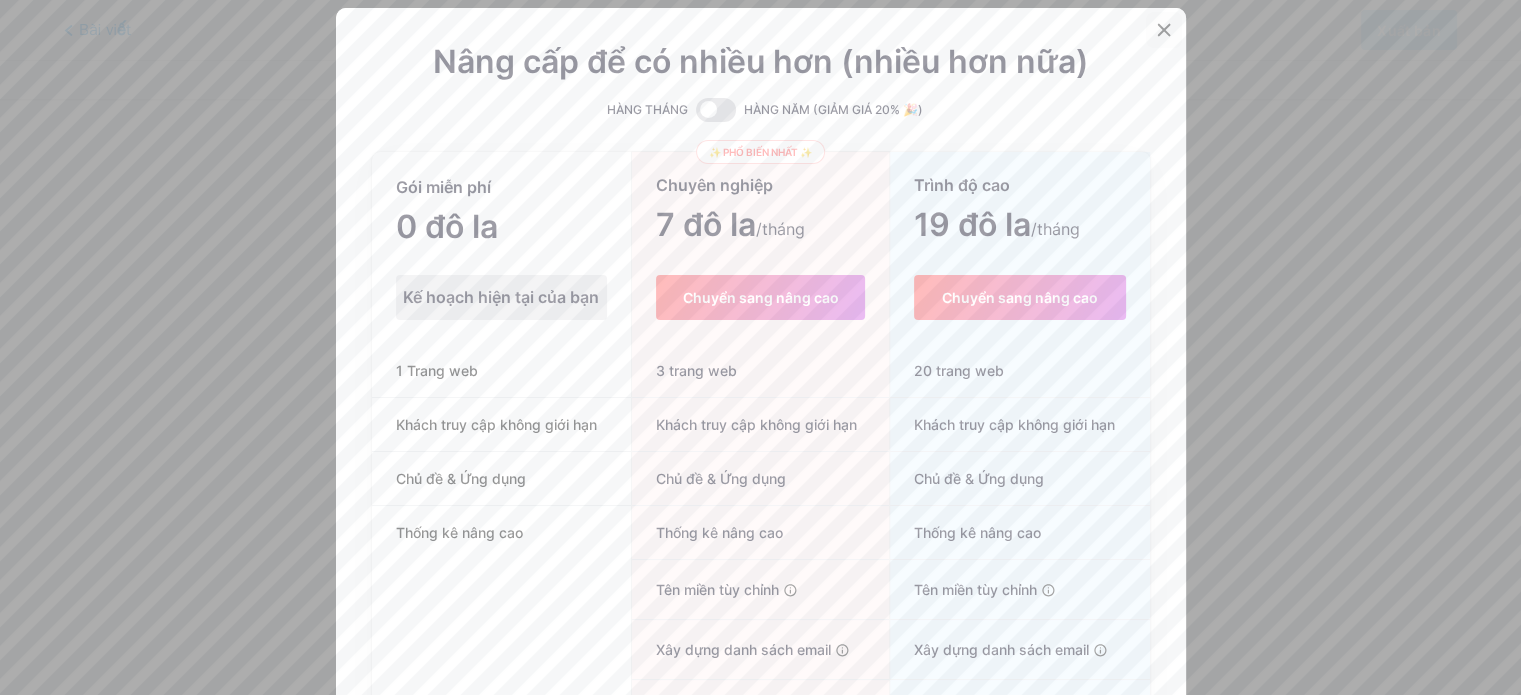 click 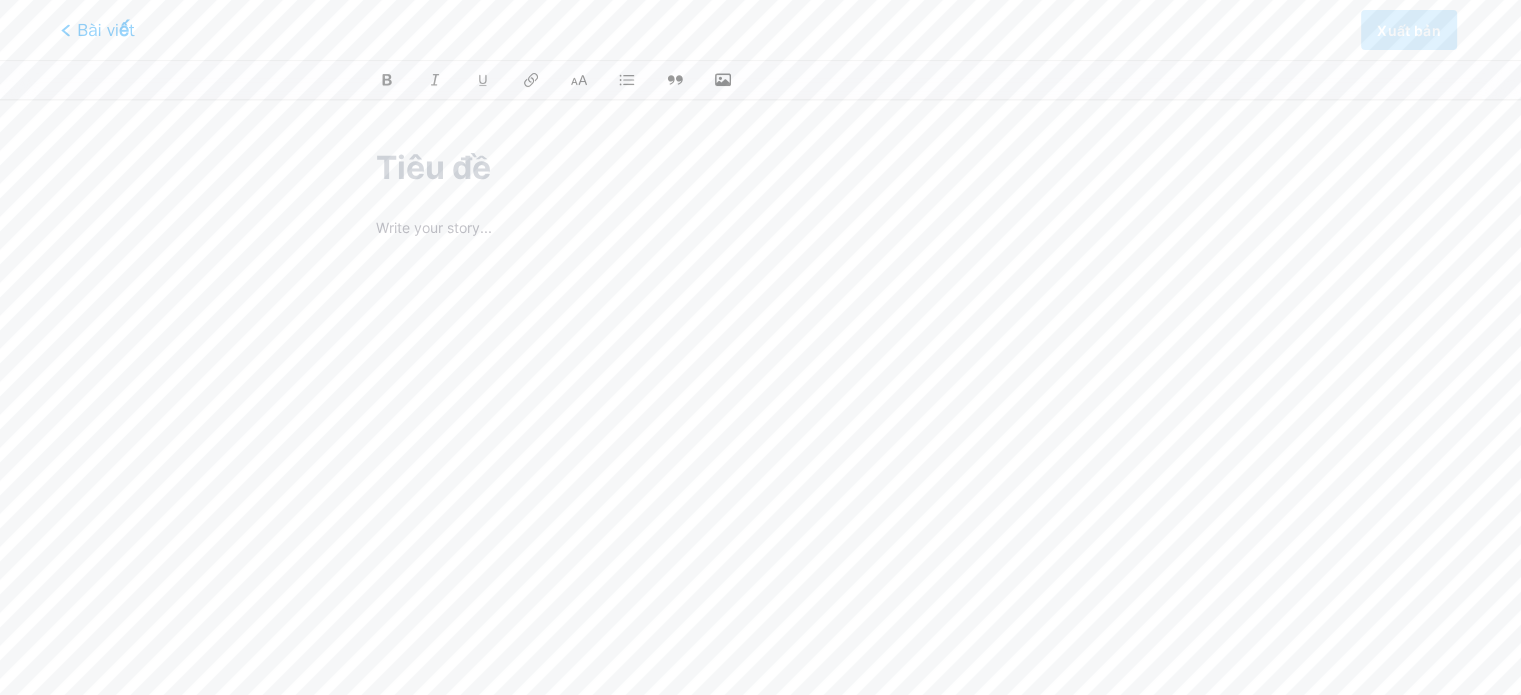click on "Bài viết" at bounding box center (105, 30) 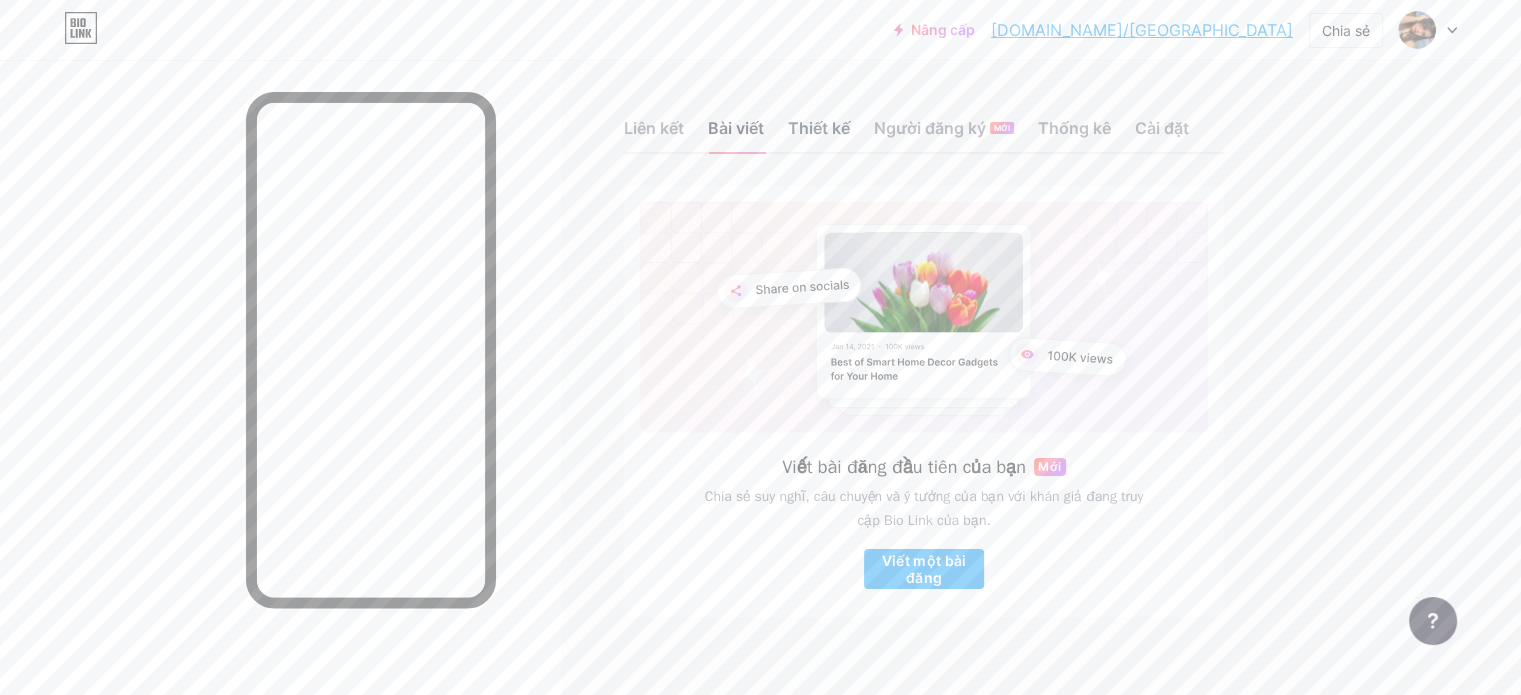 click on "Thiết kế" at bounding box center (819, 128) 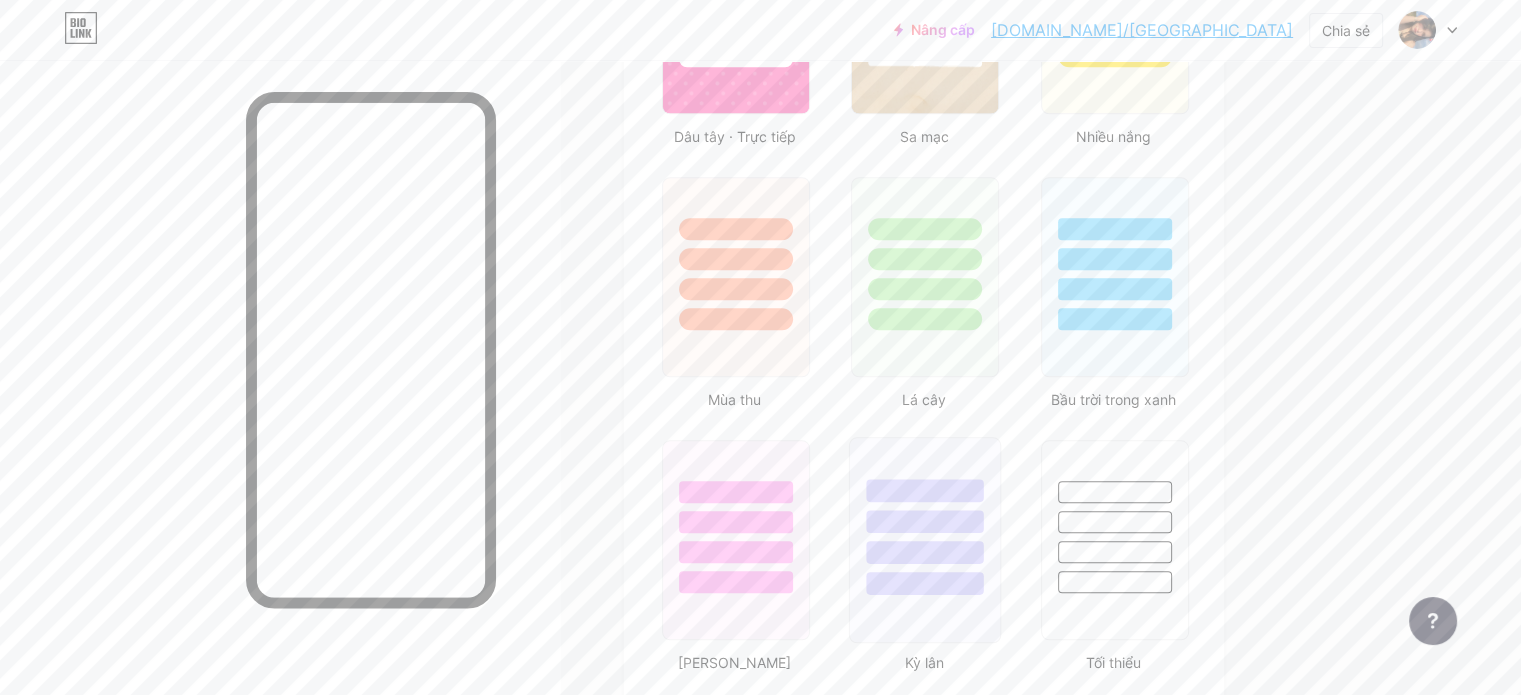 scroll, scrollTop: 1732, scrollLeft: 0, axis: vertical 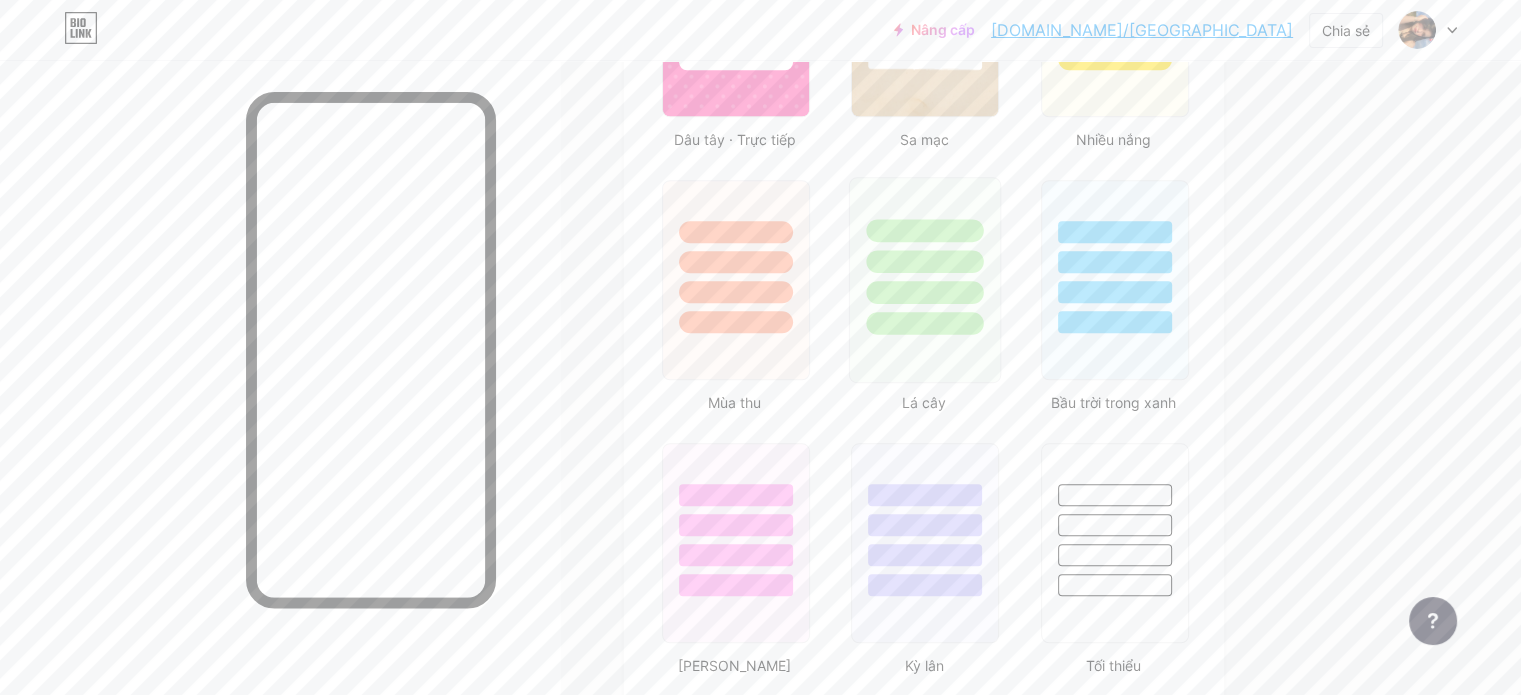click at bounding box center (925, 292) 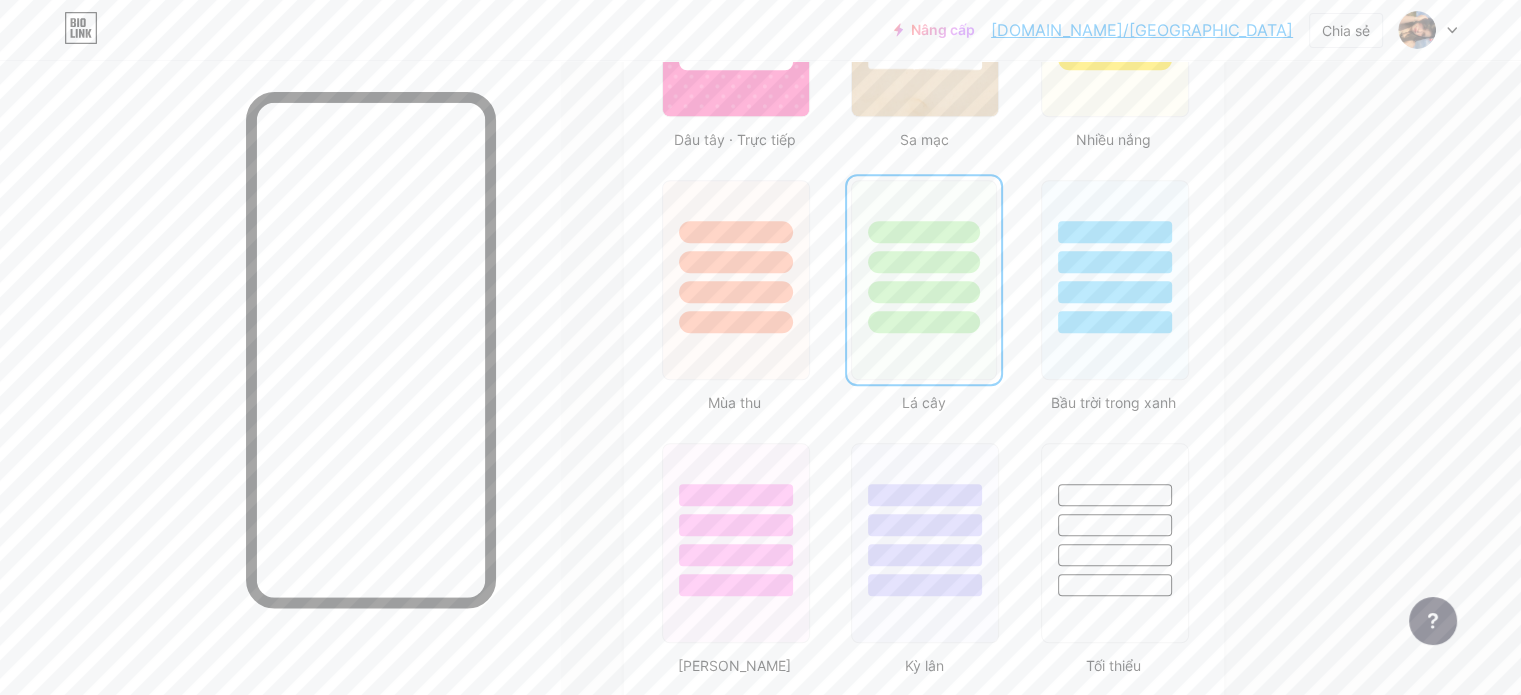click at bounding box center (923, 280) 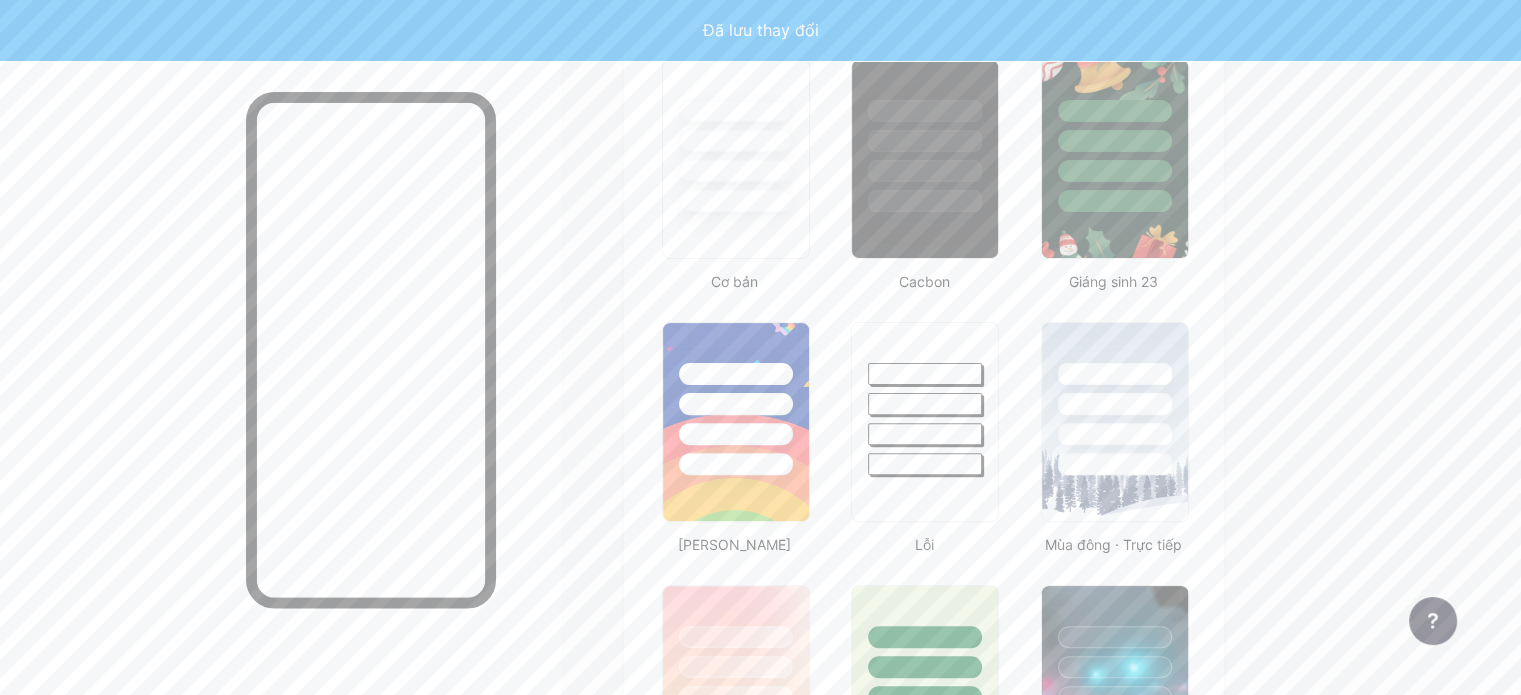 scroll, scrollTop: 0, scrollLeft: 0, axis: both 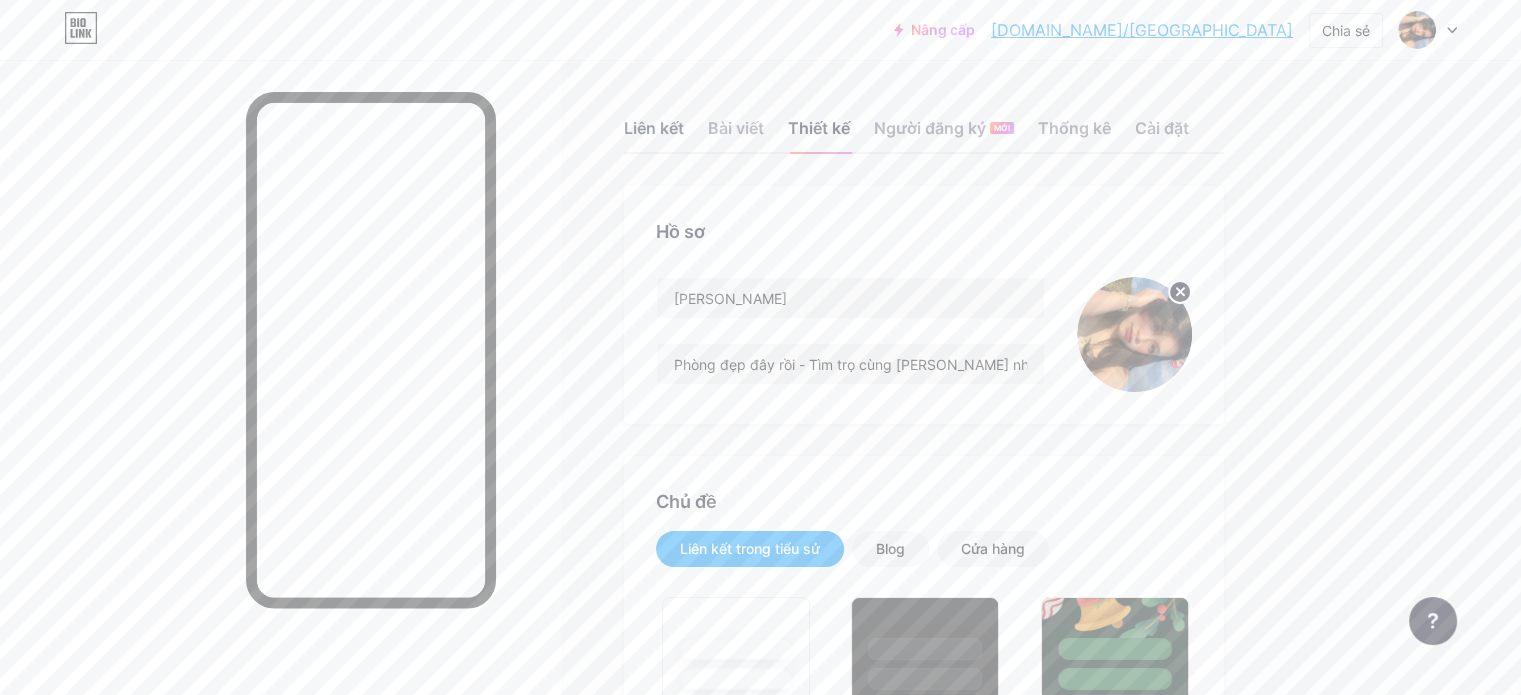 click on "Liên kết" at bounding box center (654, 128) 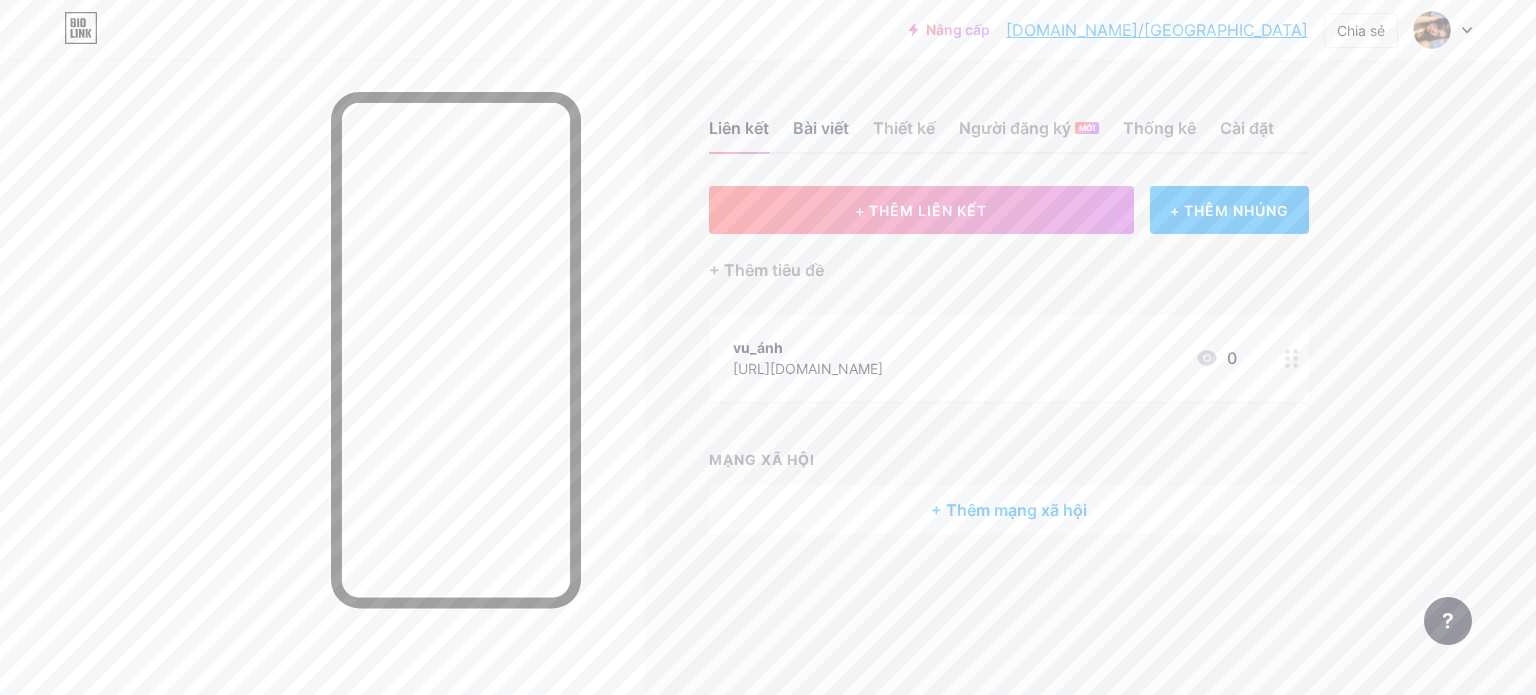 click on "Bài viết" at bounding box center (821, 128) 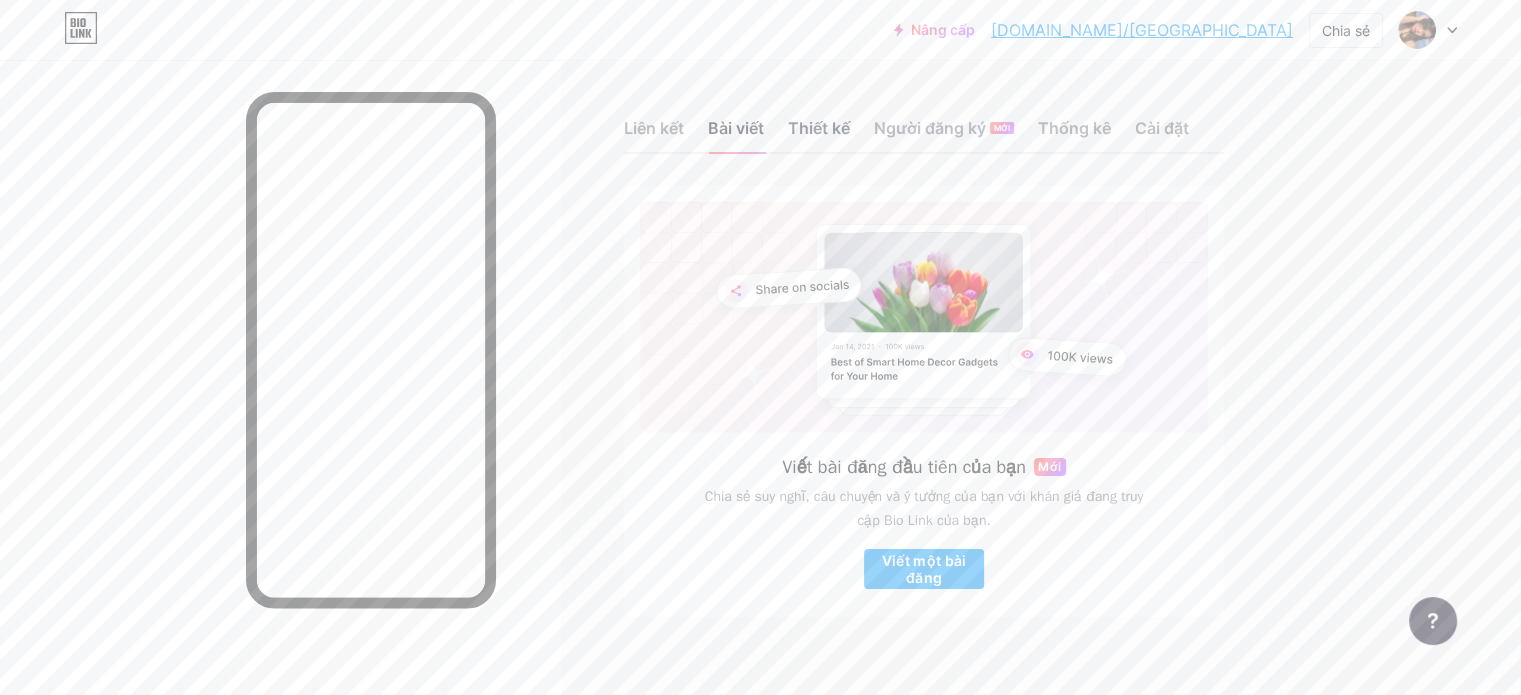 click on "Thiết kế" at bounding box center [819, 128] 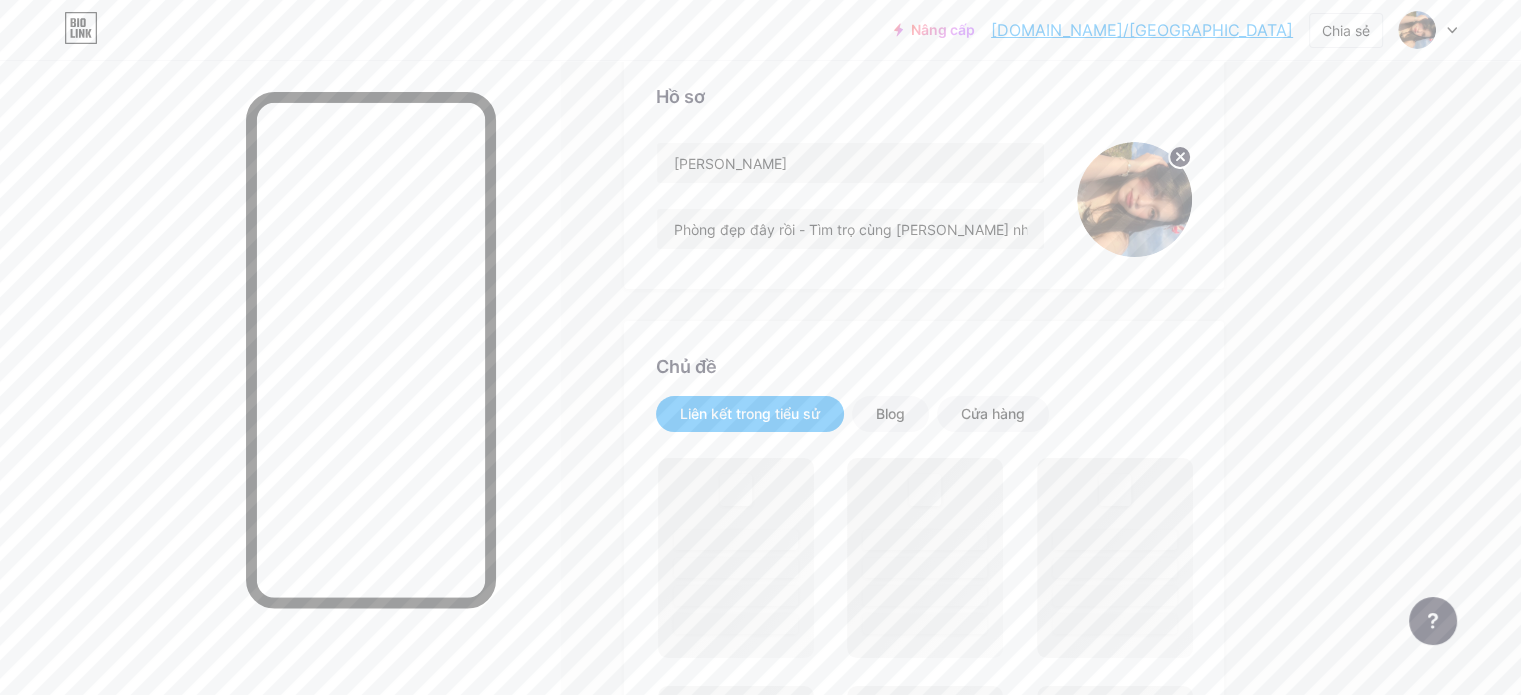 scroll, scrollTop: 136, scrollLeft: 0, axis: vertical 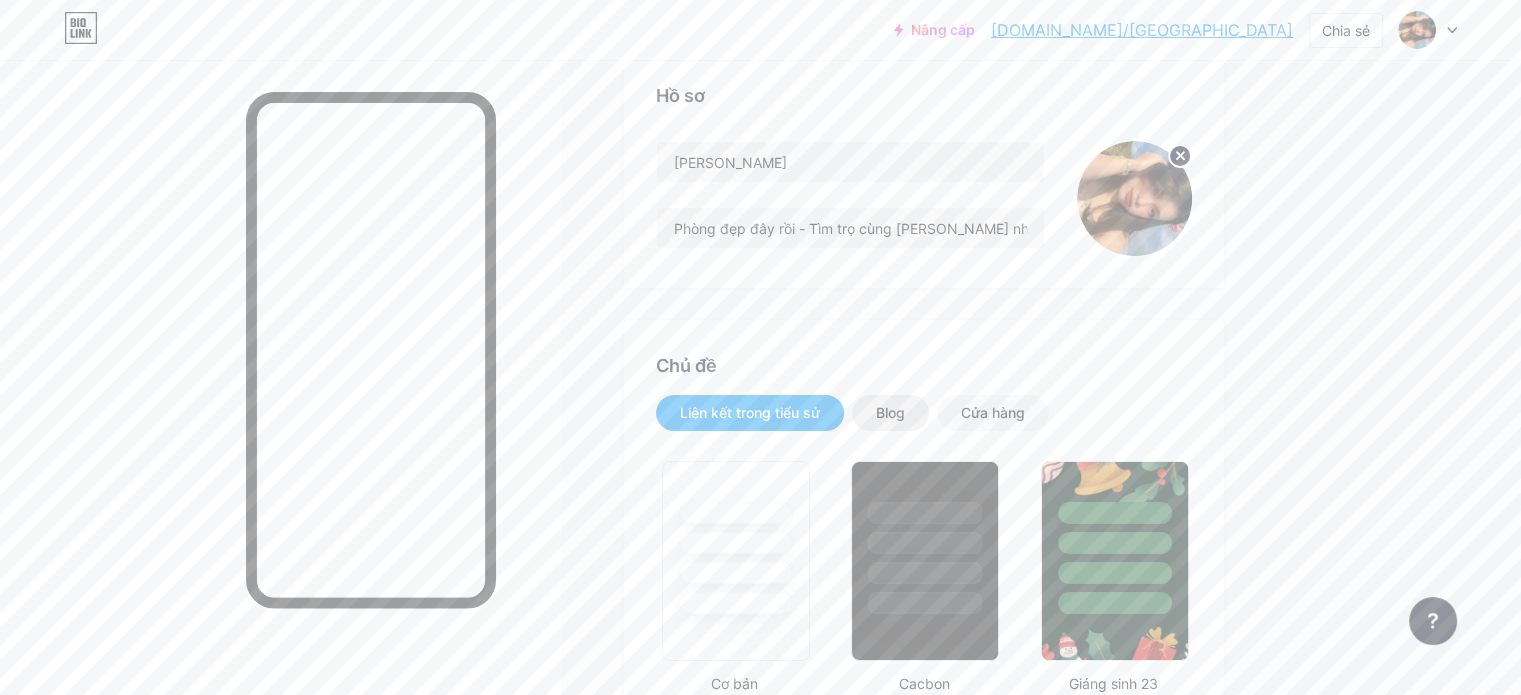 click on "Blog" at bounding box center [890, 412] 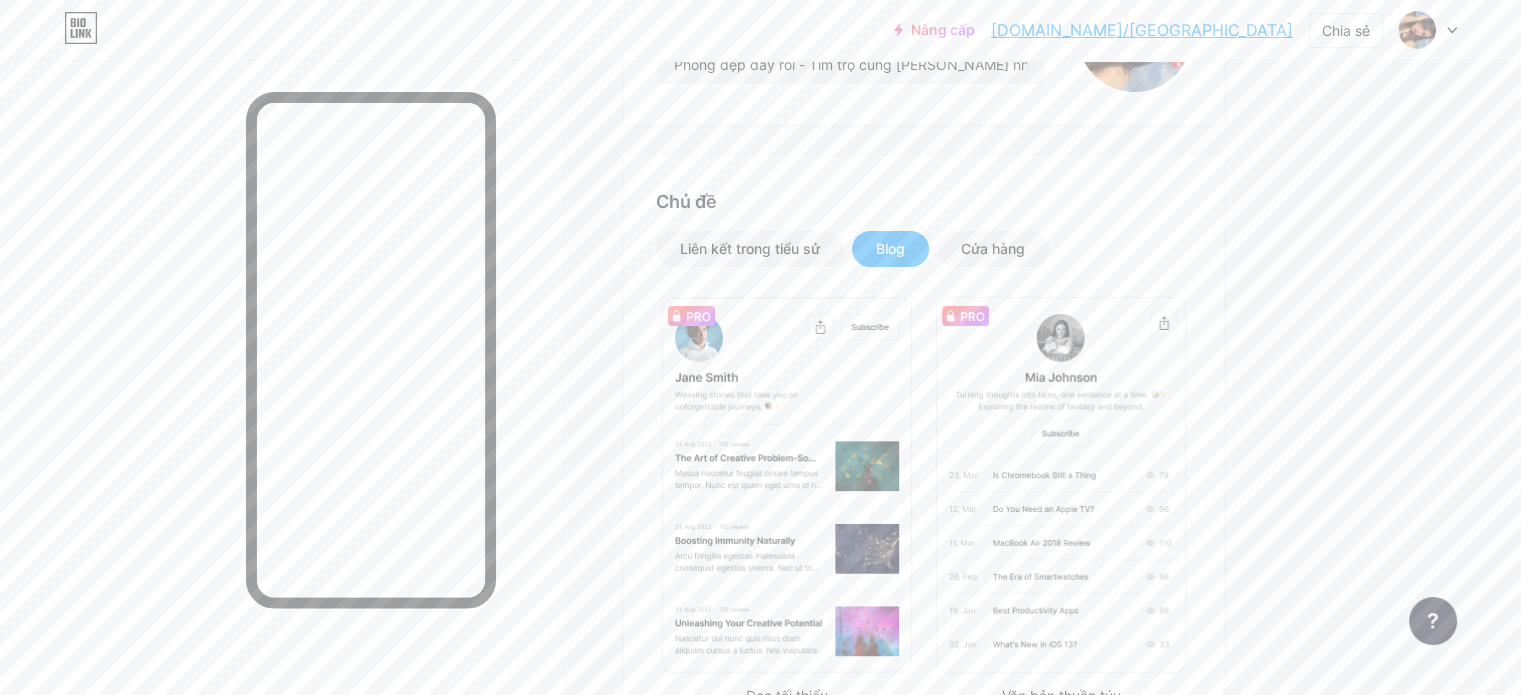 scroll, scrollTop: 286, scrollLeft: 0, axis: vertical 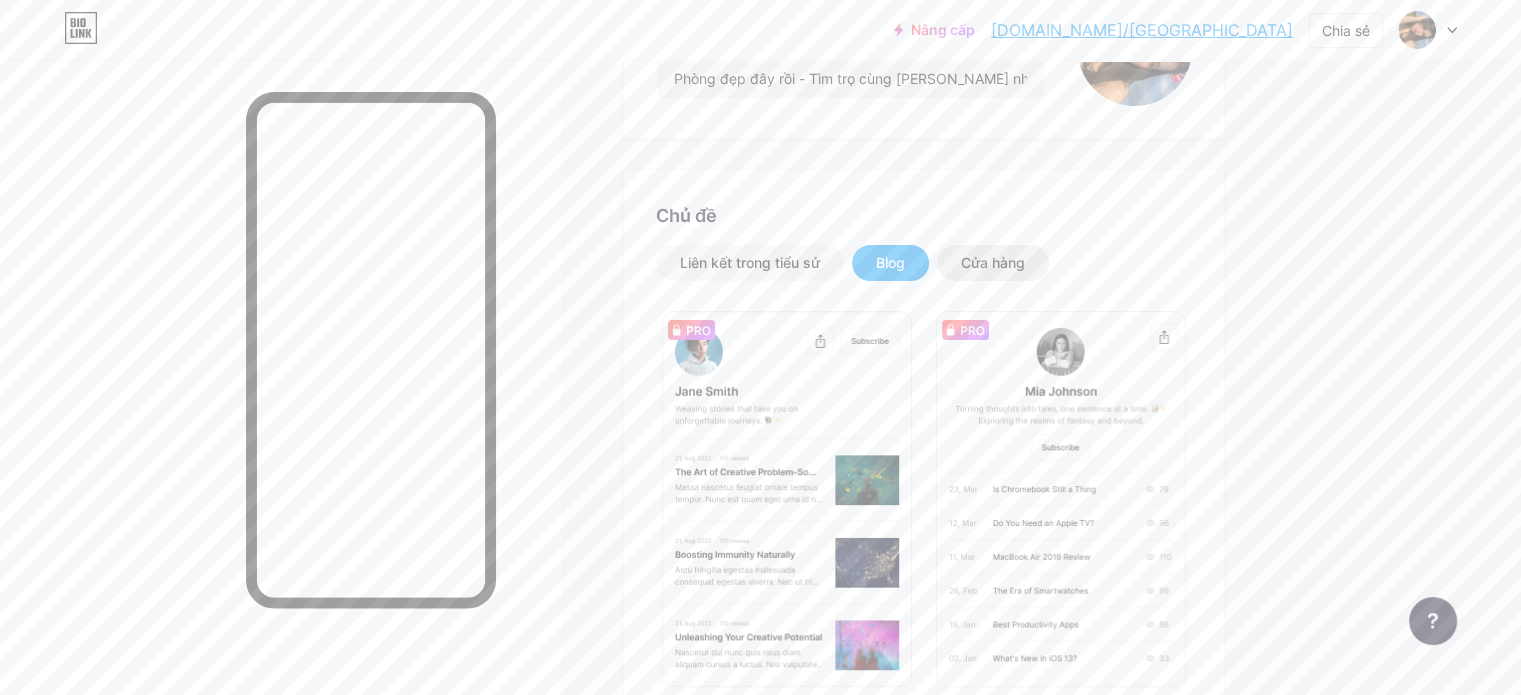 click on "Cửa hàng" at bounding box center [993, 263] 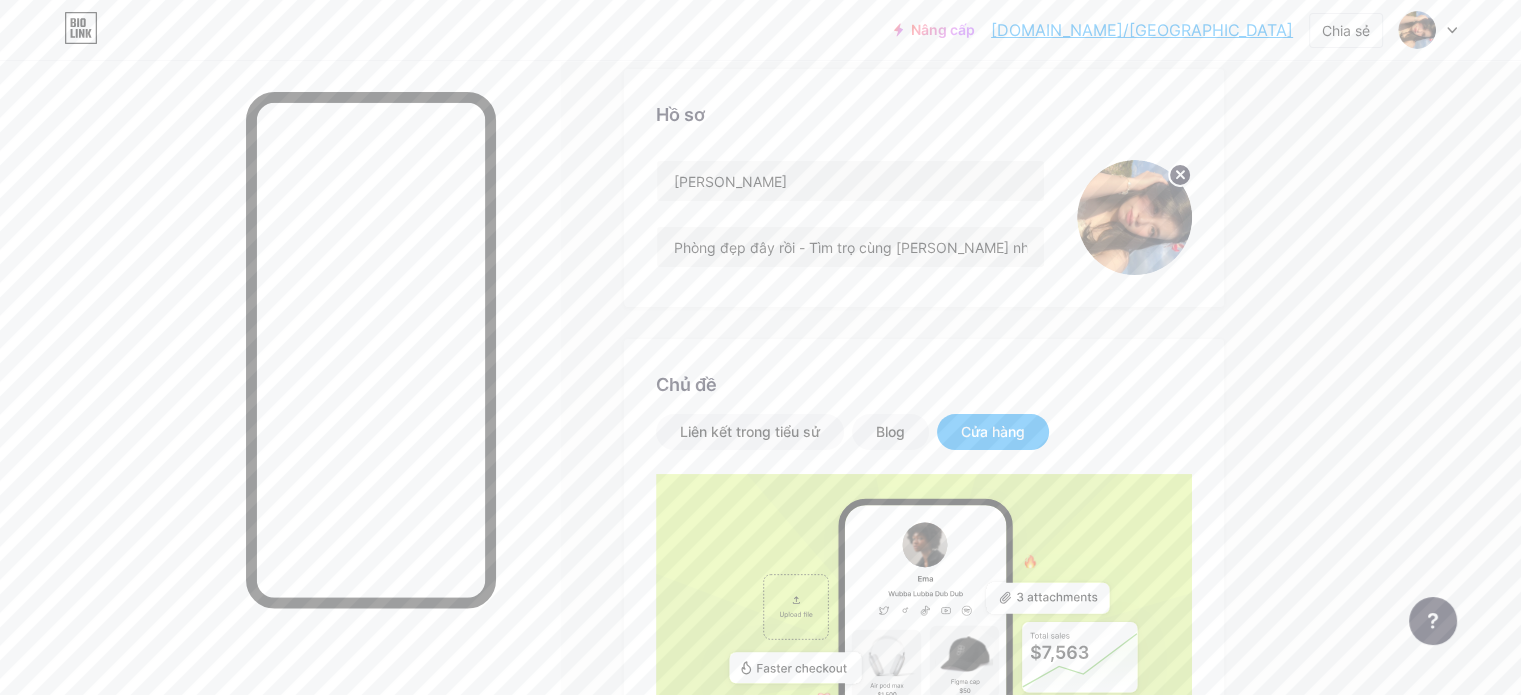 scroll, scrollTop: 0, scrollLeft: 0, axis: both 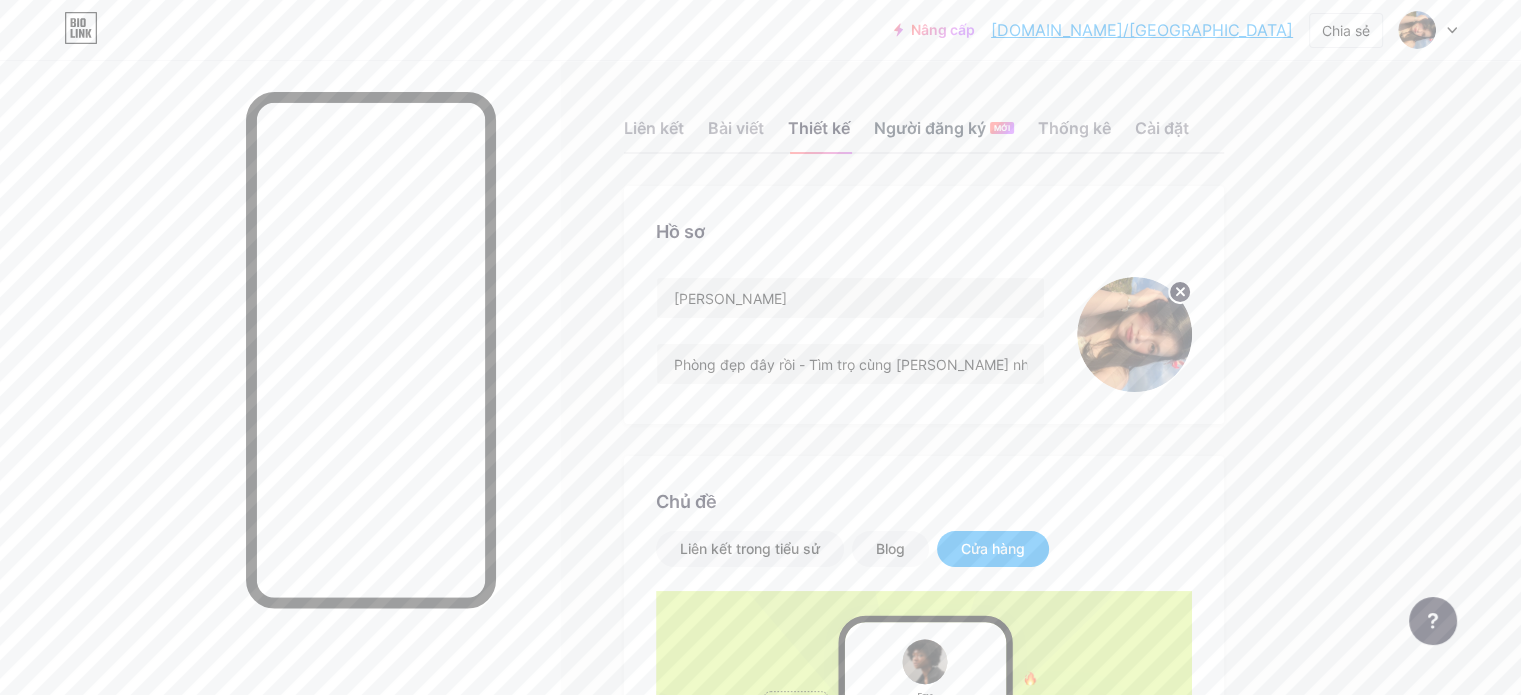 click on "Người đăng ký
MỚI" at bounding box center [944, 134] 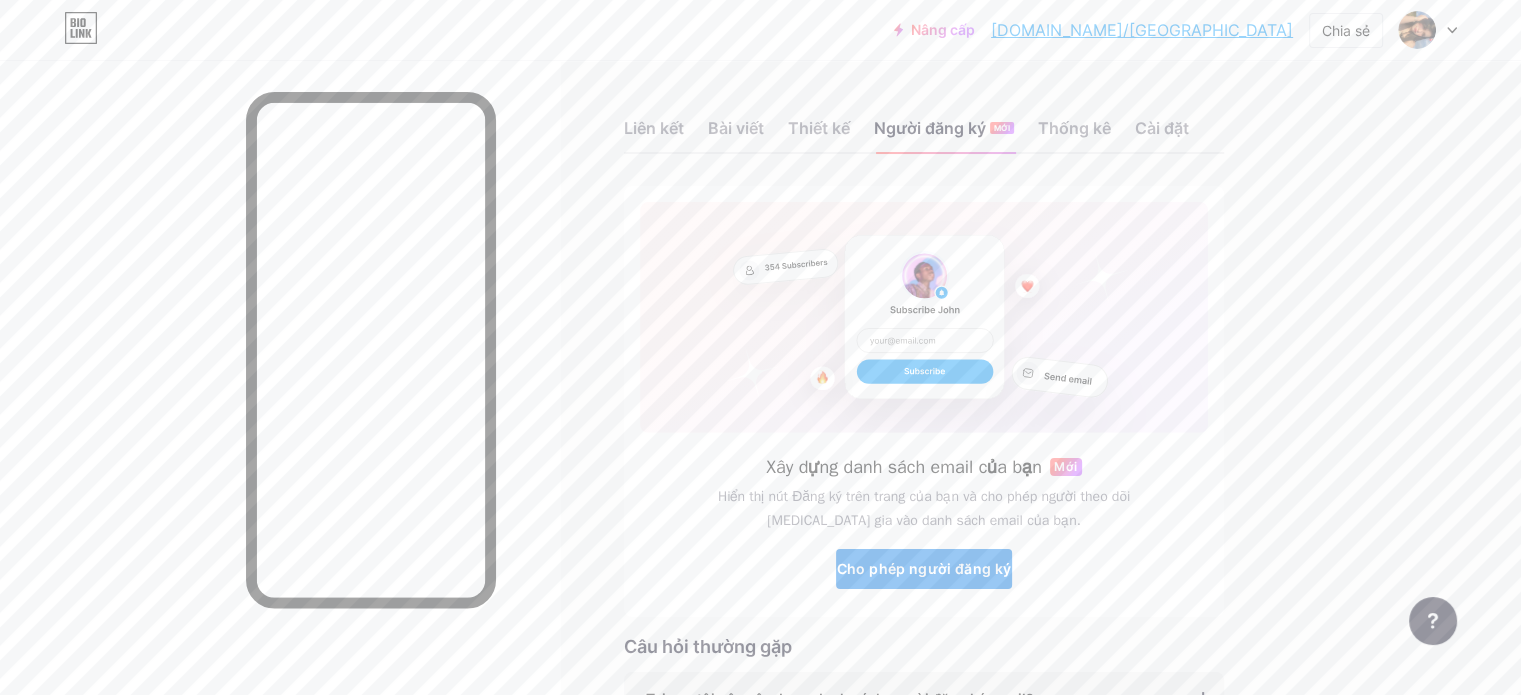 click on "Cho phép người đăng ký" at bounding box center [924, 568] 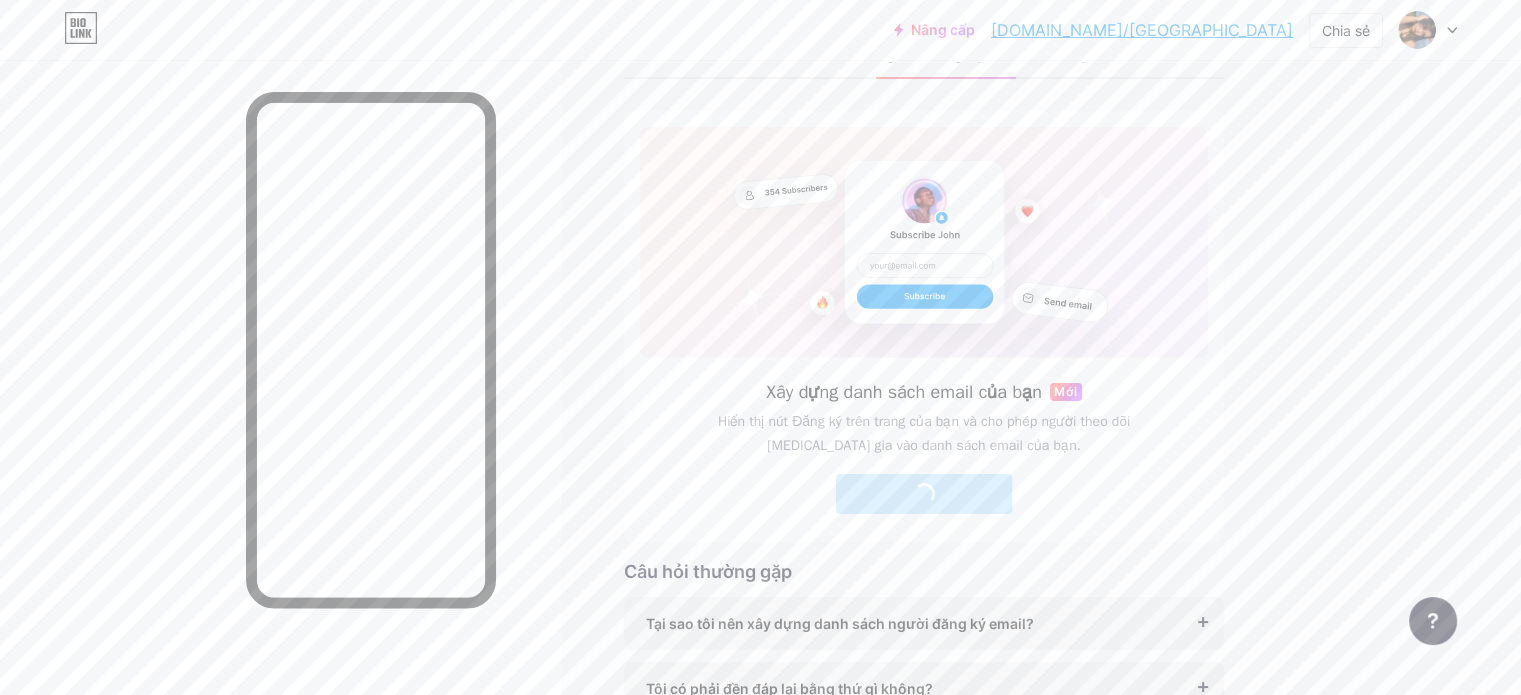 scroll, scrollTop: 0, scrollLeft: 0, axis: both 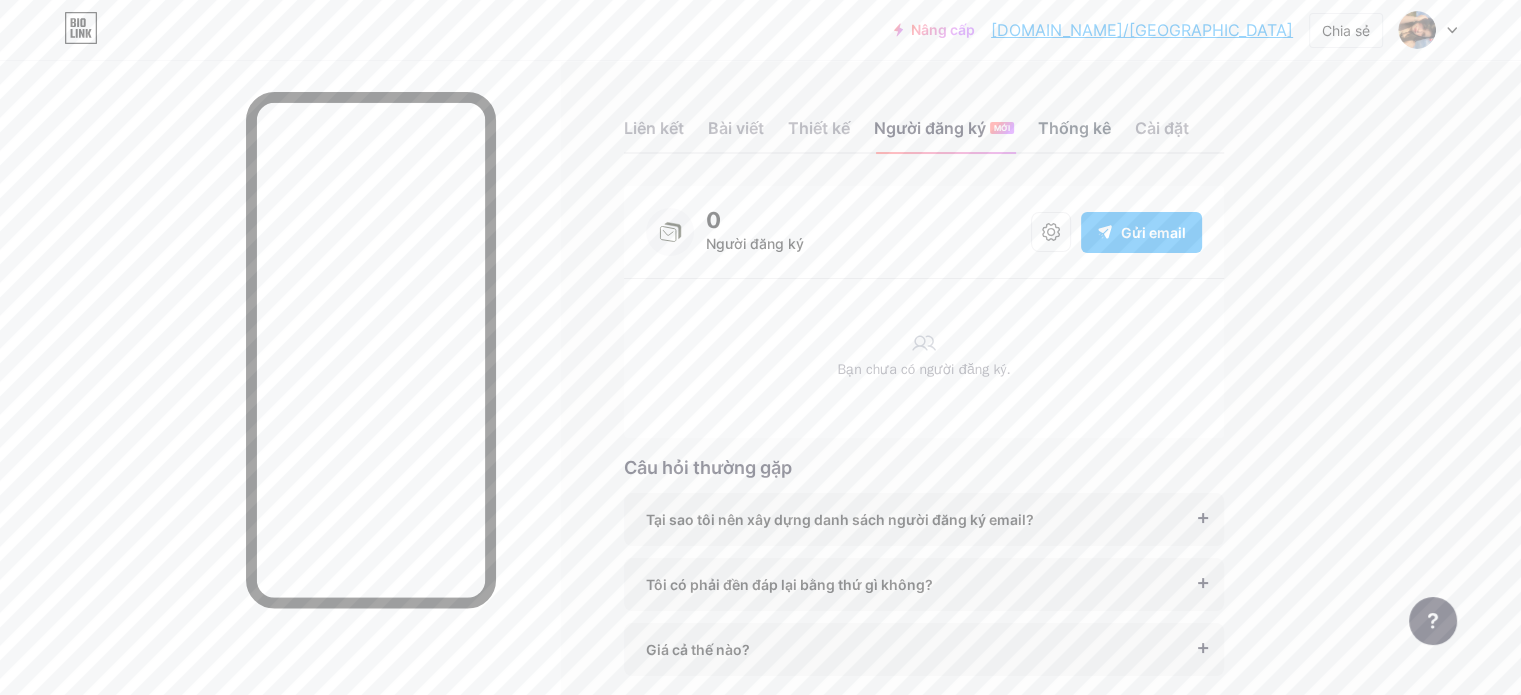 click on "Thống kê" at bounding box center (1074, 128) 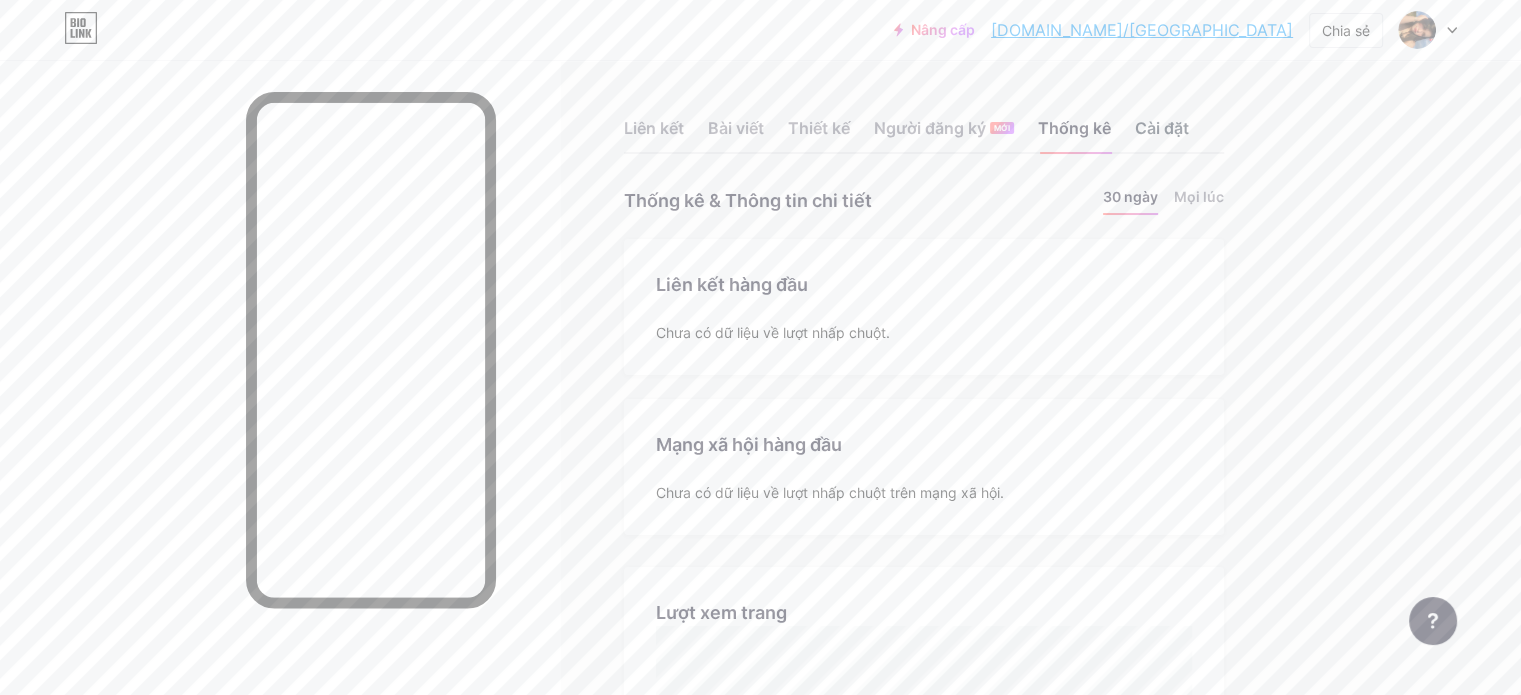 scroll, scrollTop: 999304, scrollLeft: 998479, axis: both 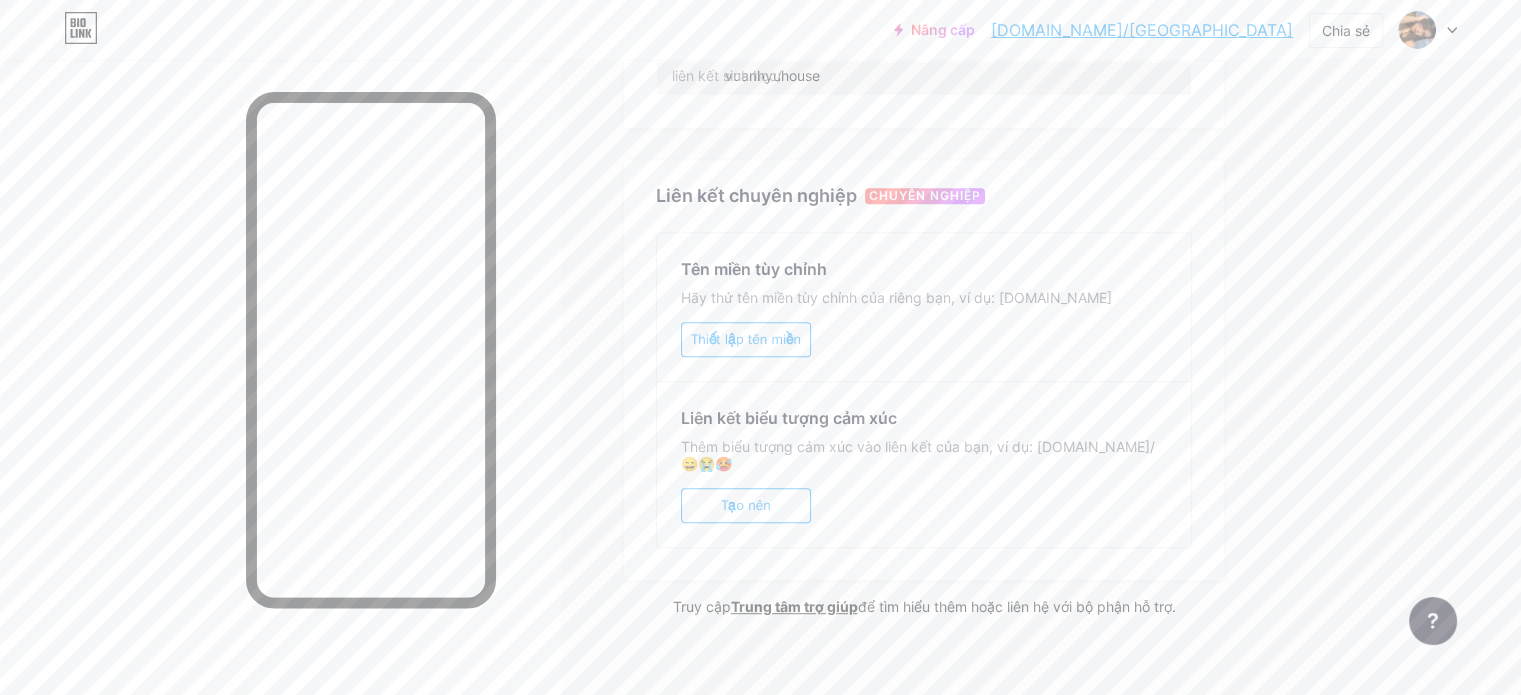 click on "Thiết lập tên miền" at bounding box center [746, 339] 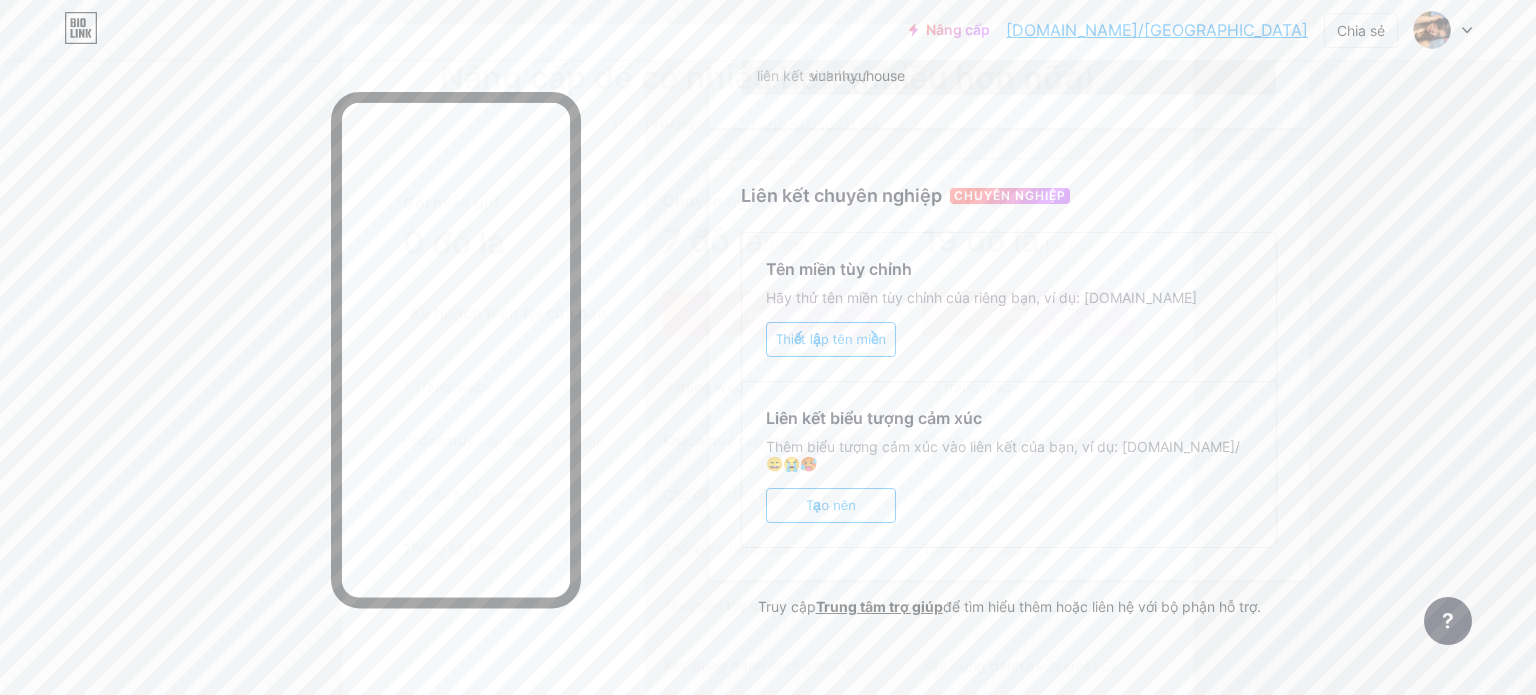 click at bounding box center [1171, 46] 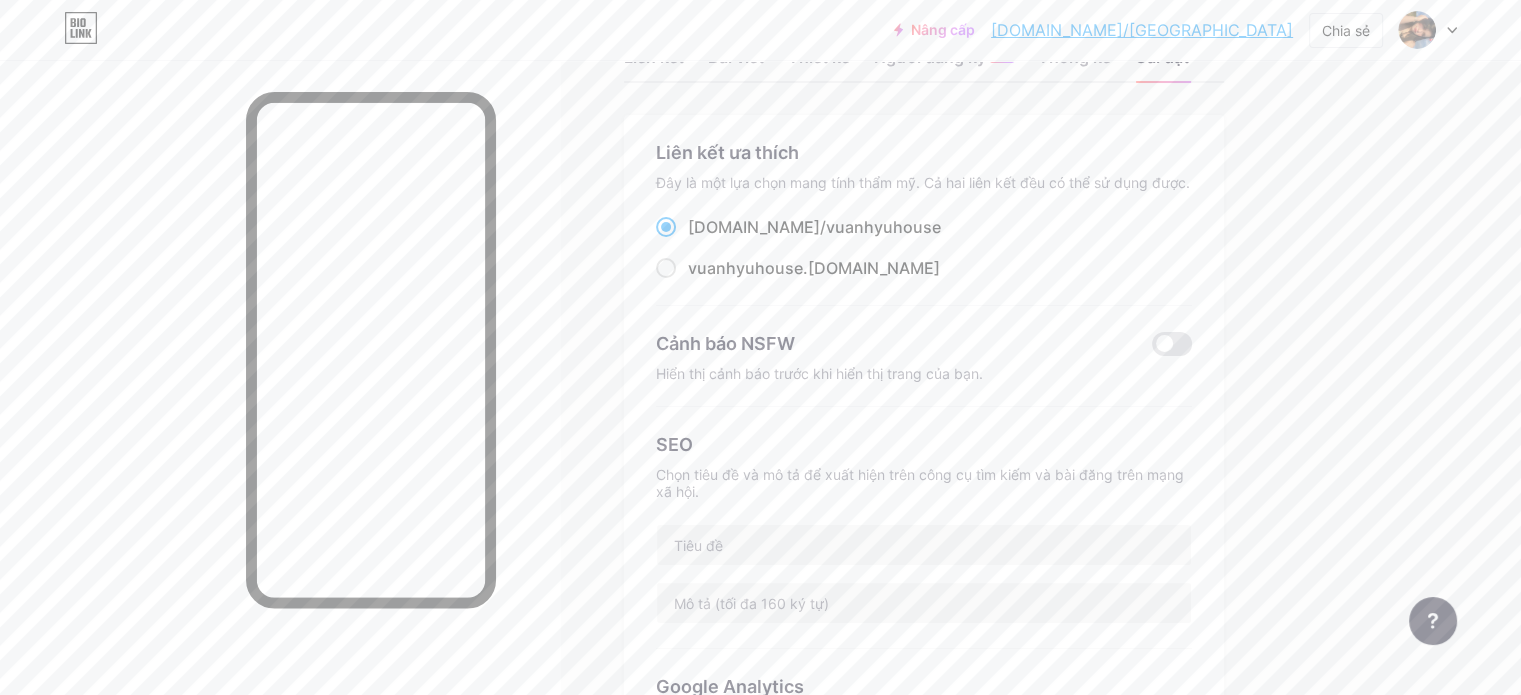 scroll, scrollTop: 70, scrollLeft: 0, axis: vertical 